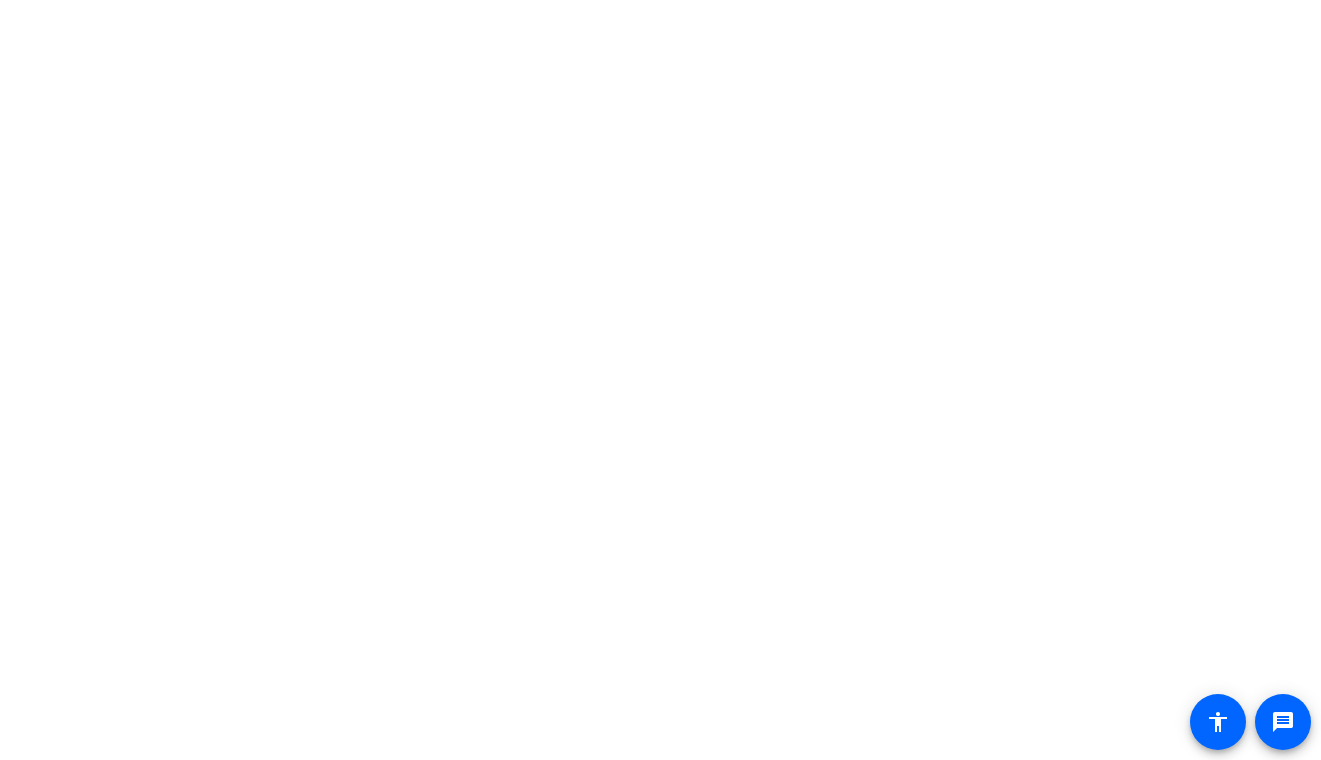 scroll, scrollTop: 0, scrollLeft: 0, axis: both 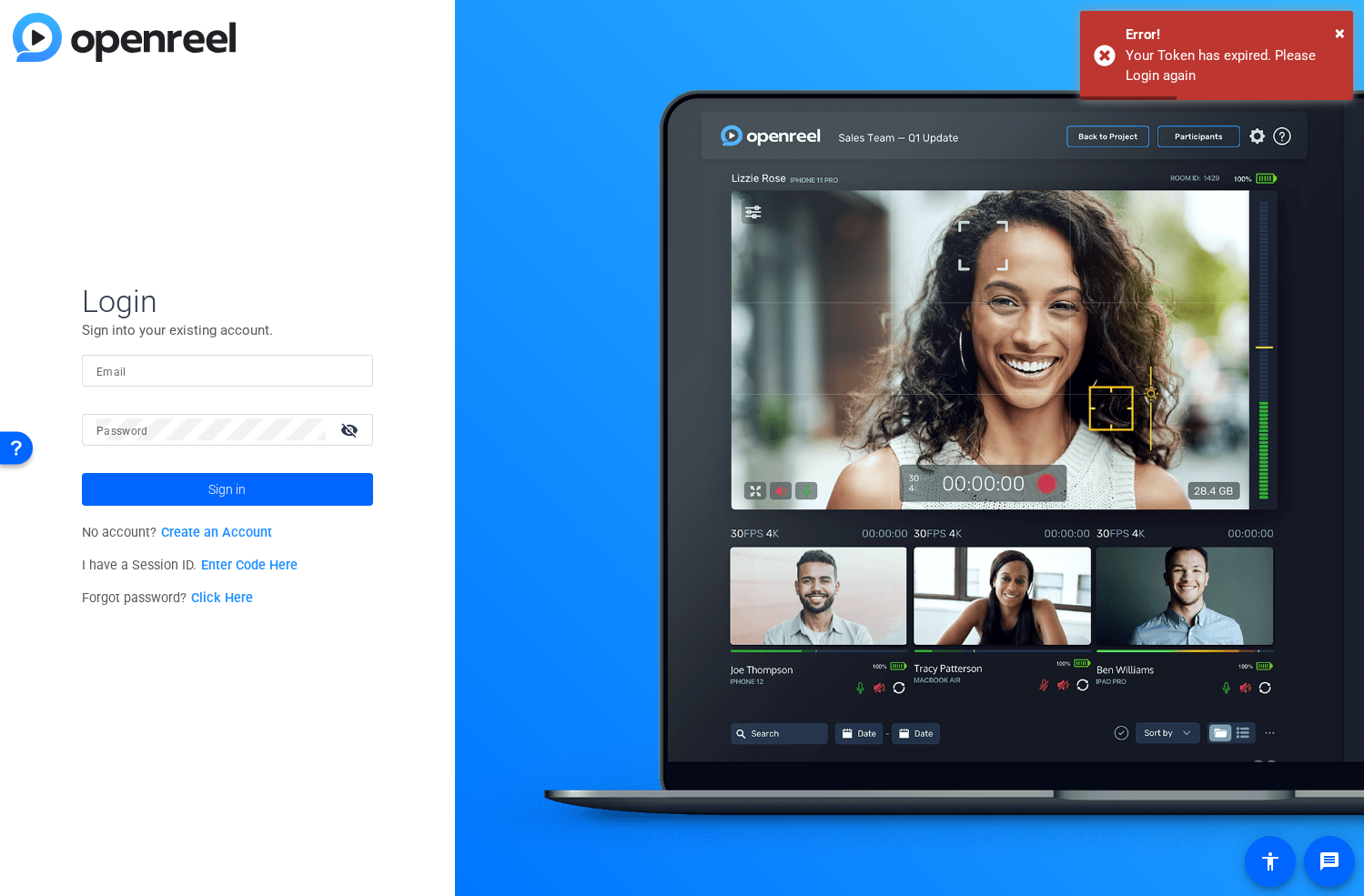 click 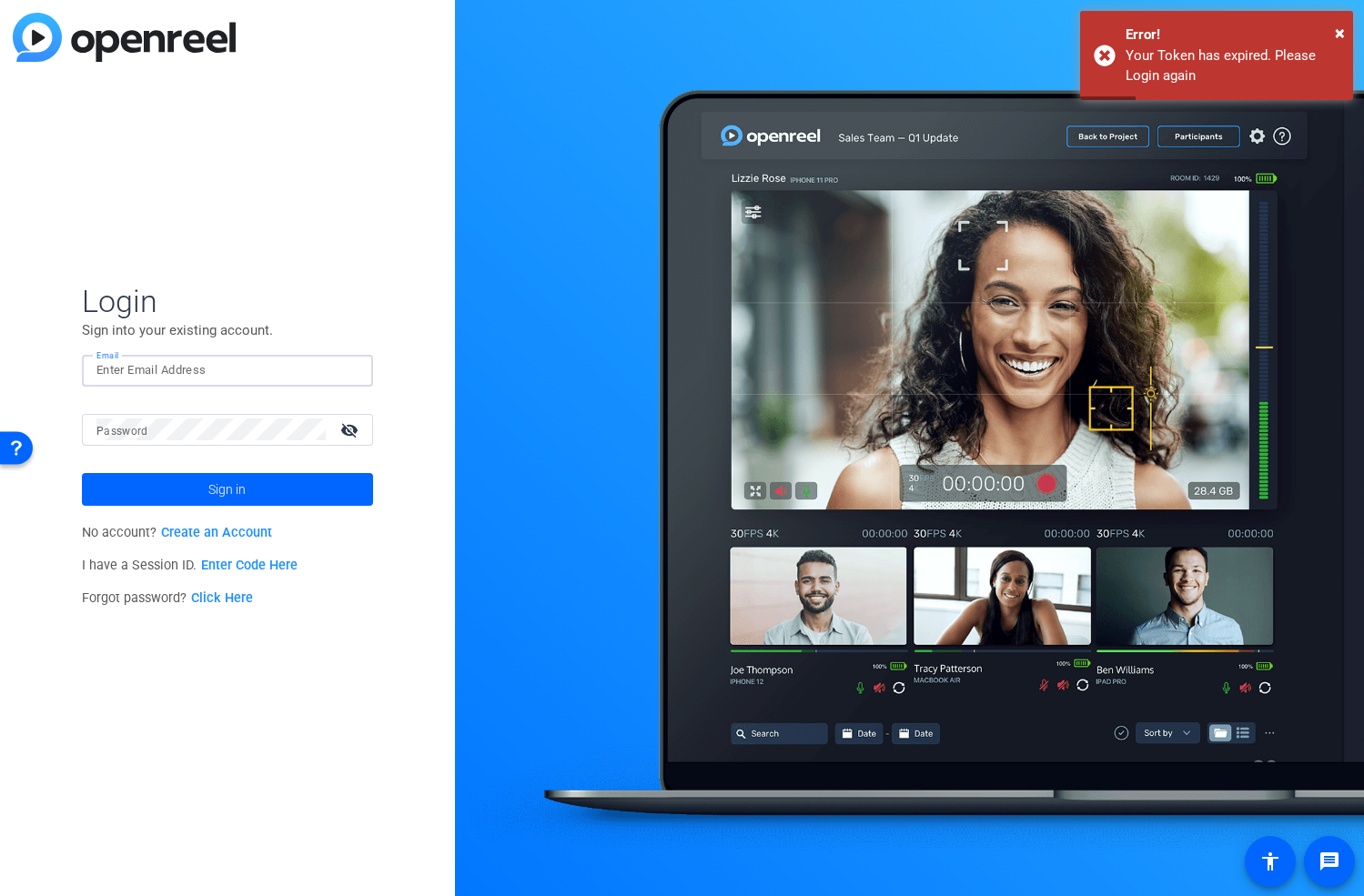 click on "Email" at bounding box center (227, 370) 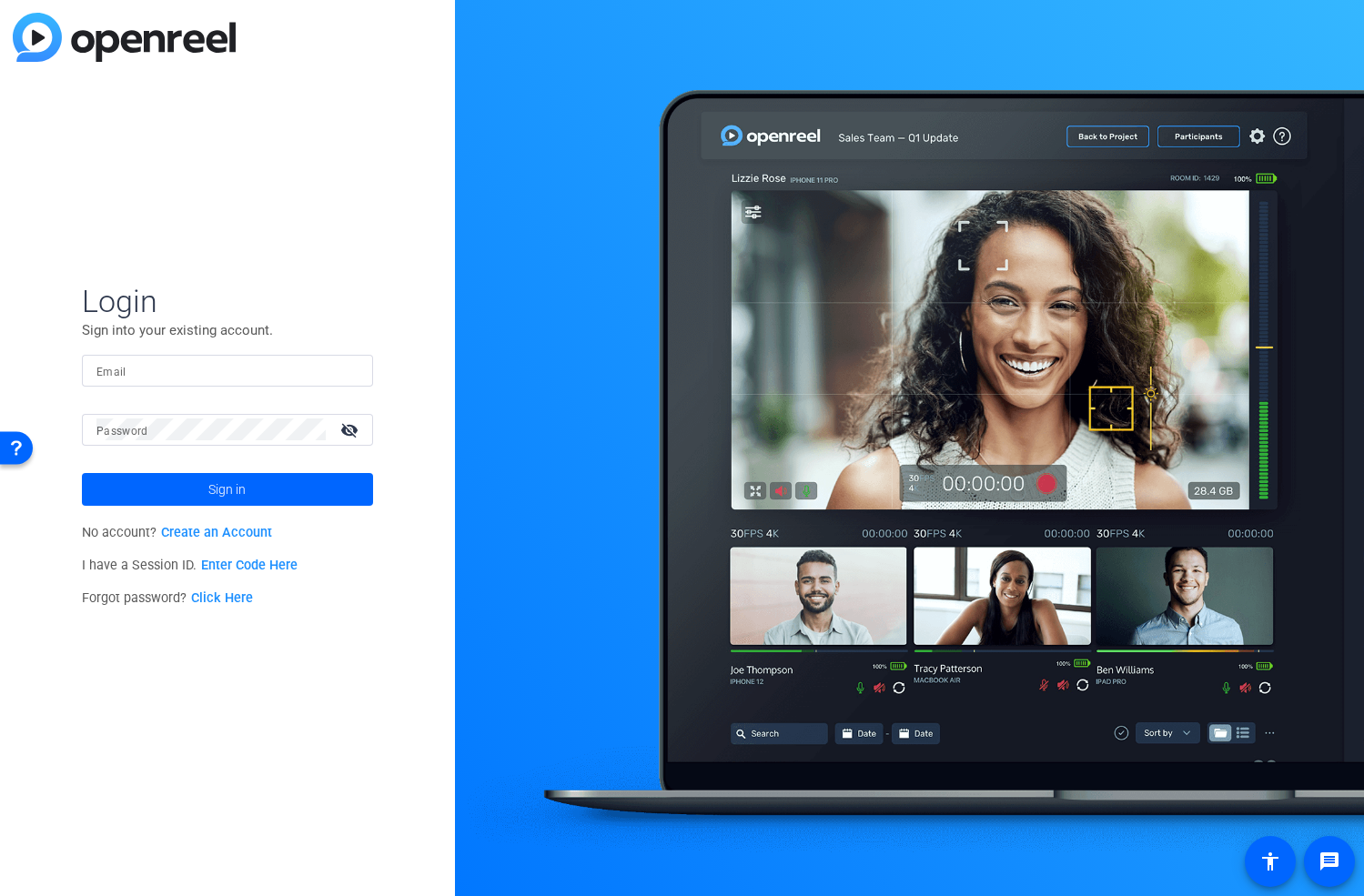 type on "sharon@ideadecanter.com" 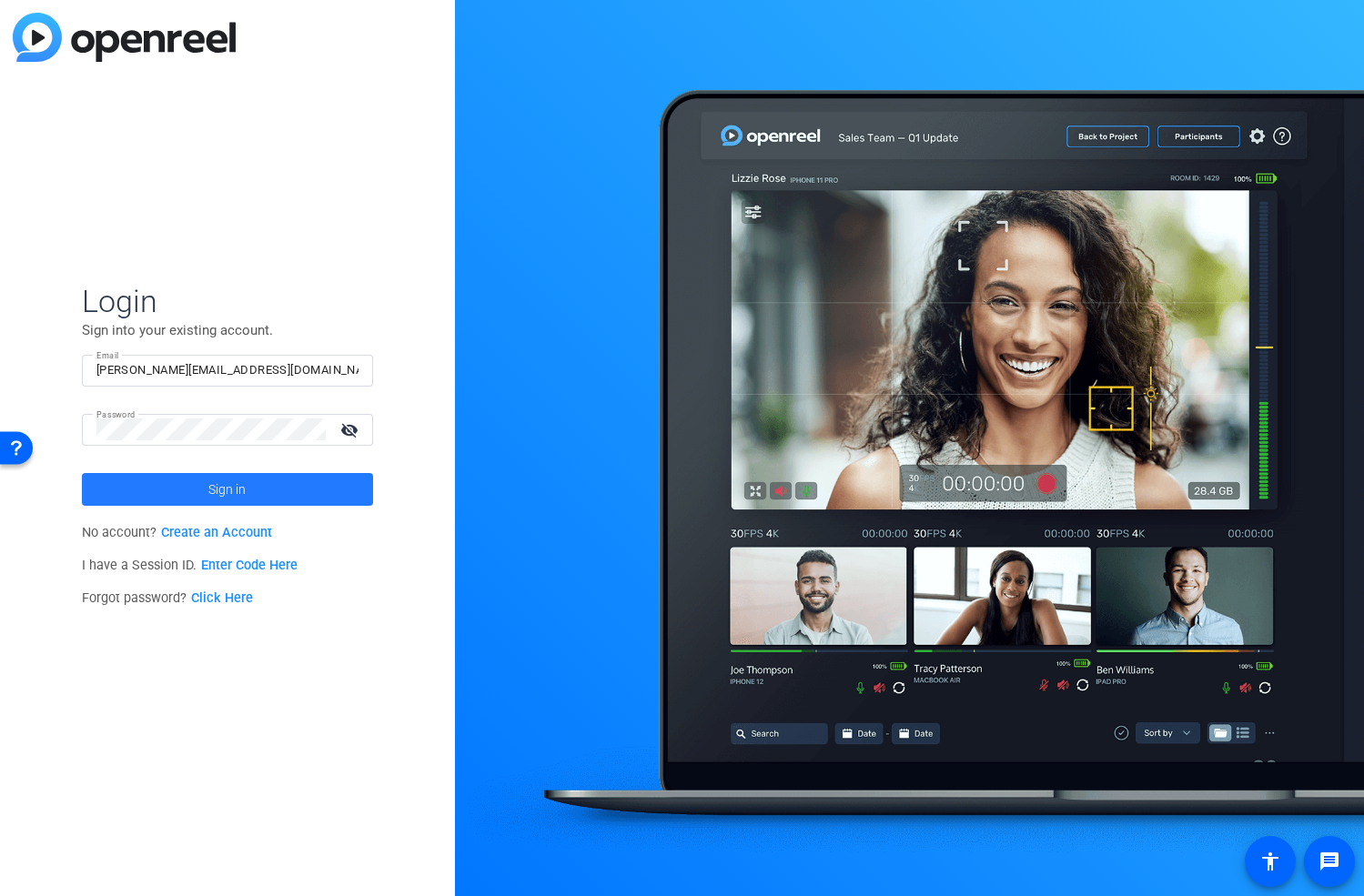 click on "Sign in" 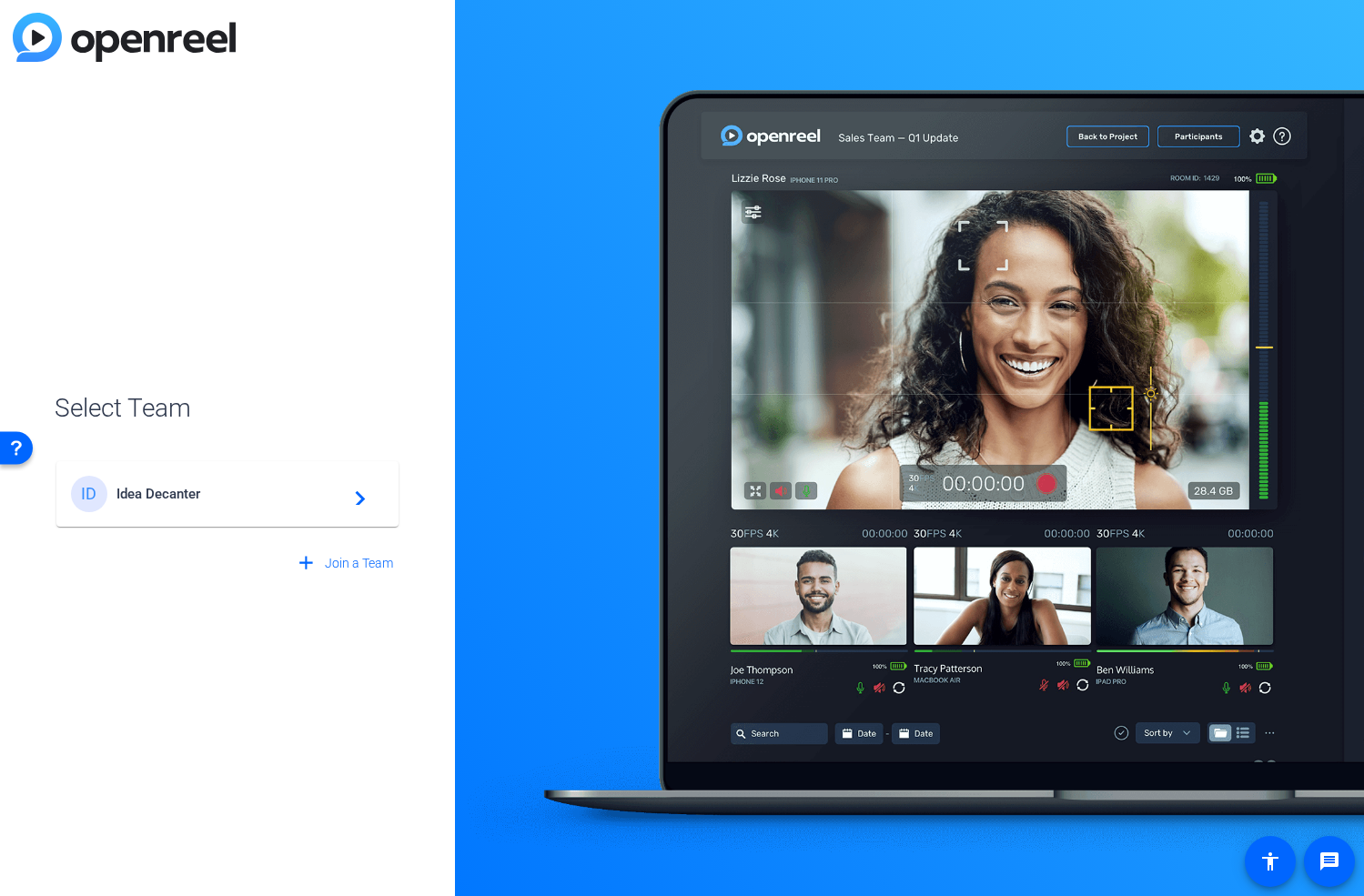 click on "Idea Decanter" 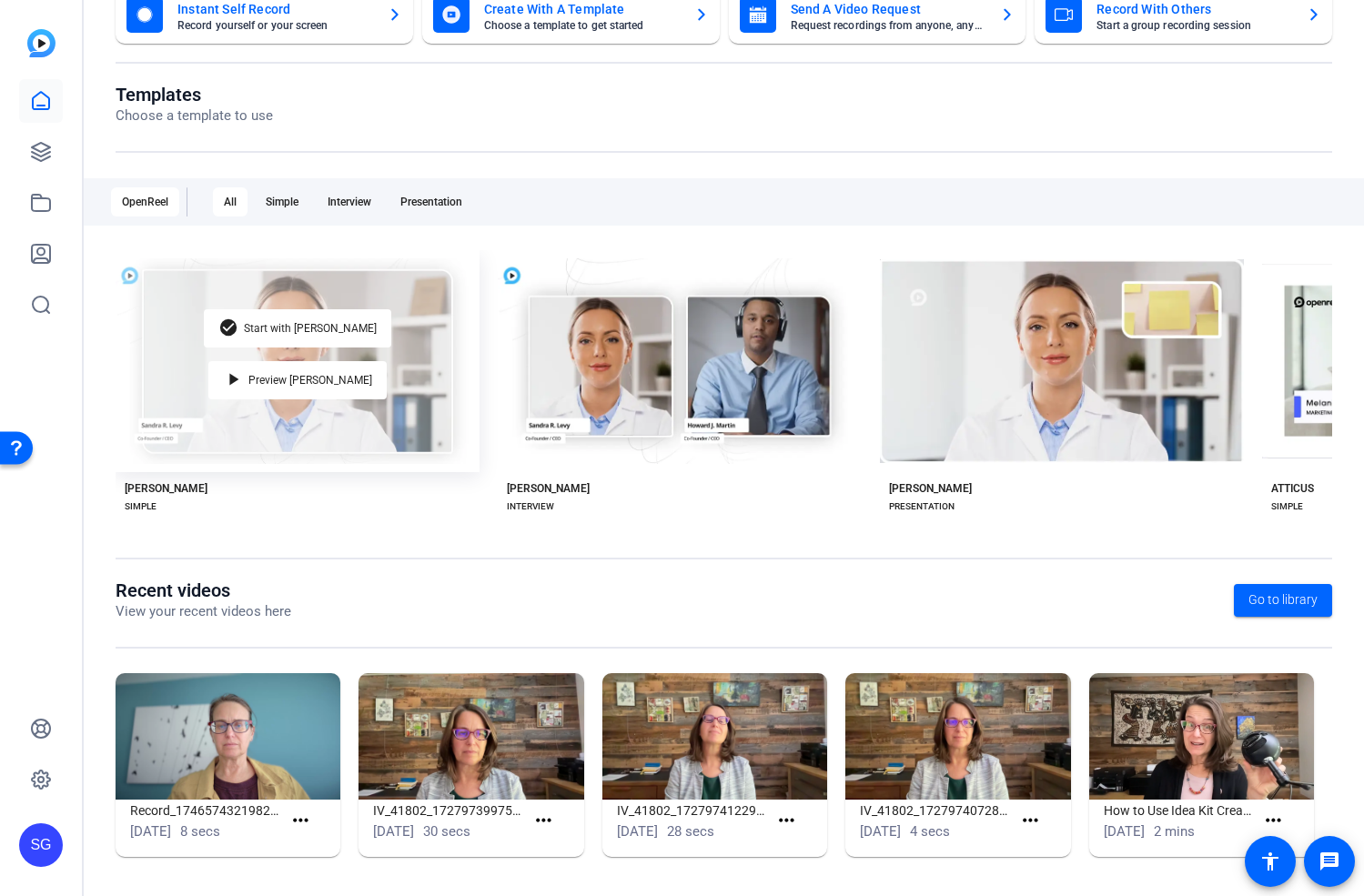 scroll, scrollTop: 0, scrollLeft: 0, axis: both 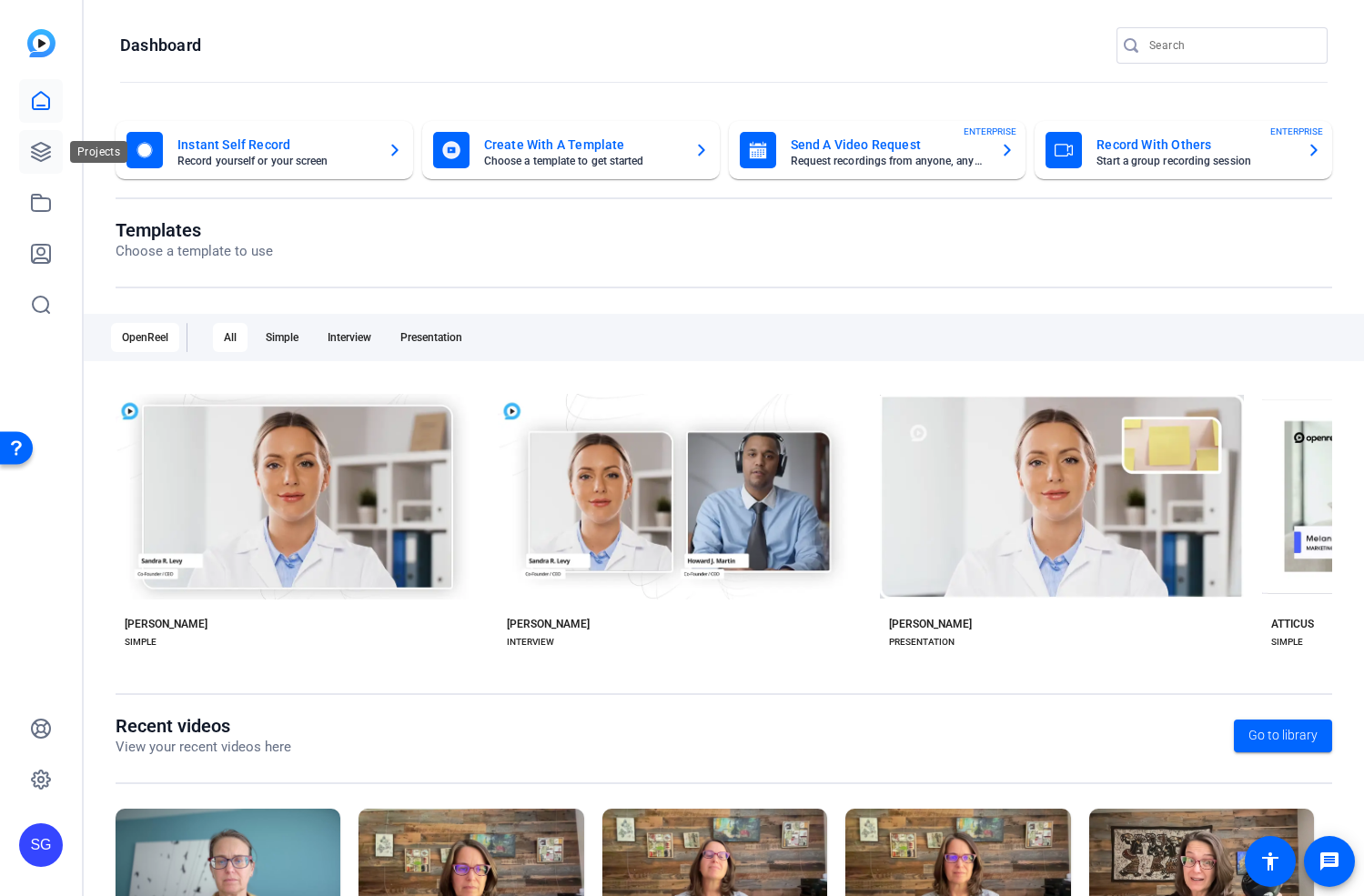 click 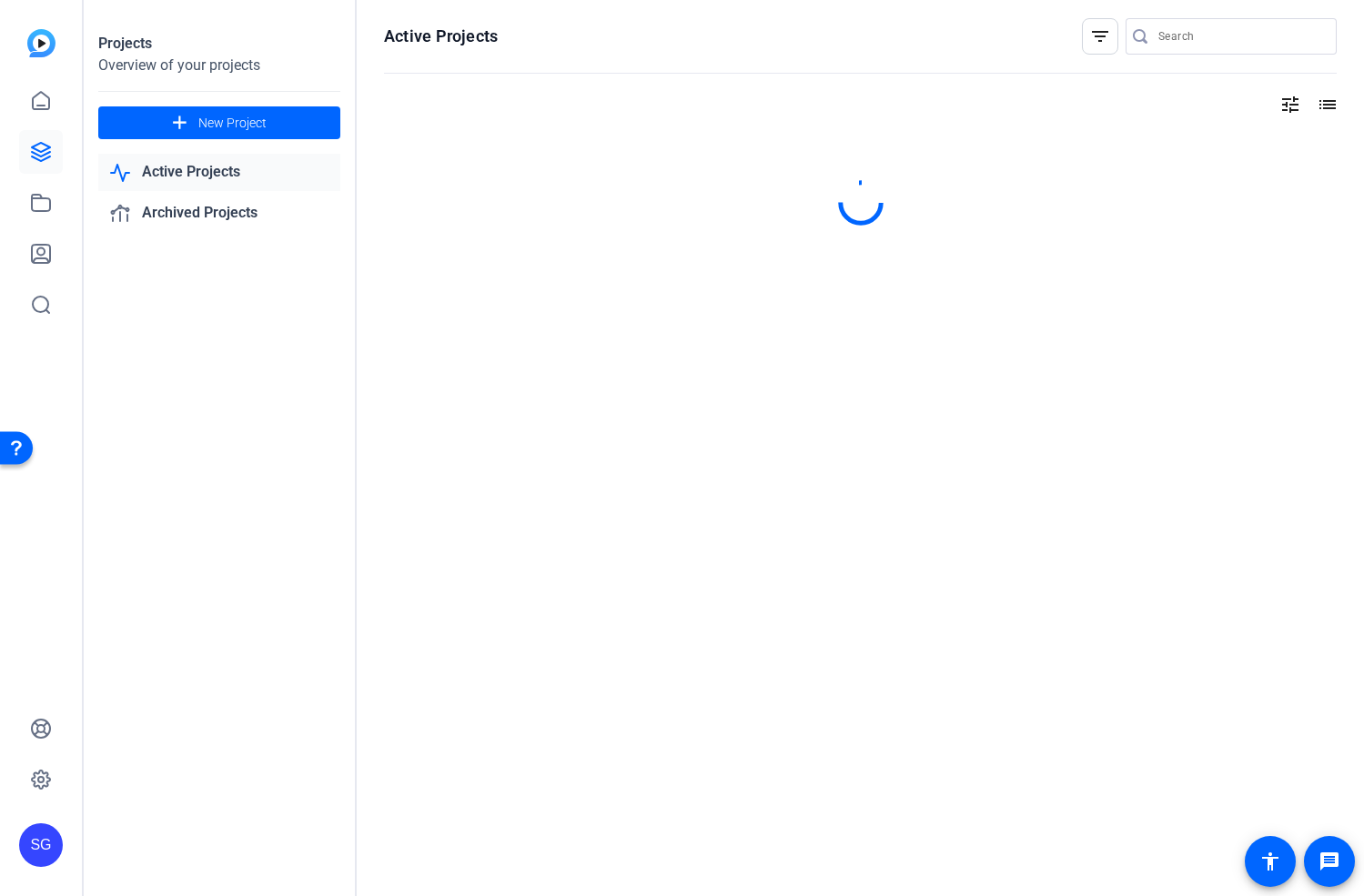 click at bounding box center [1240, 36] 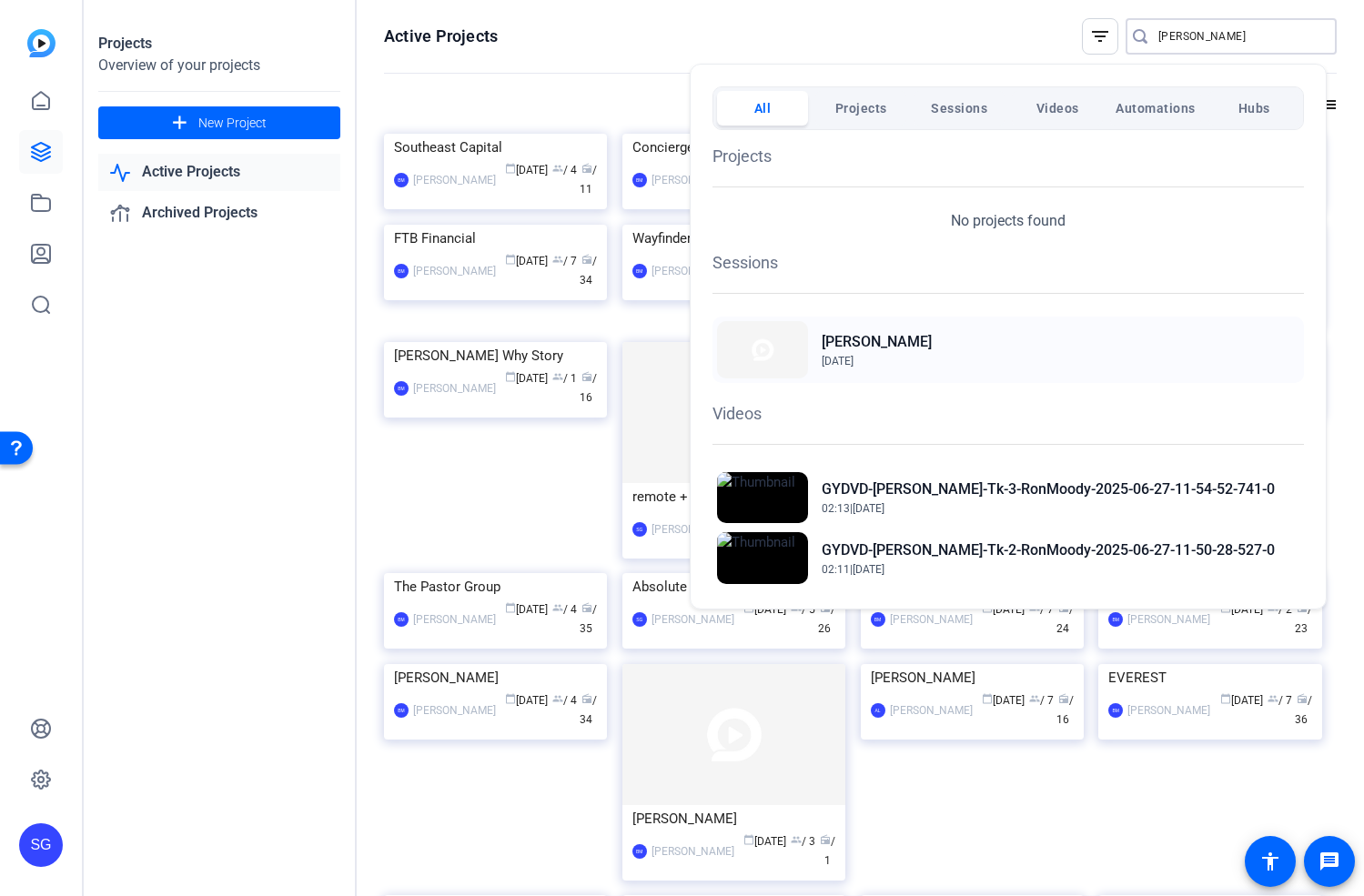 type on "ron moody" 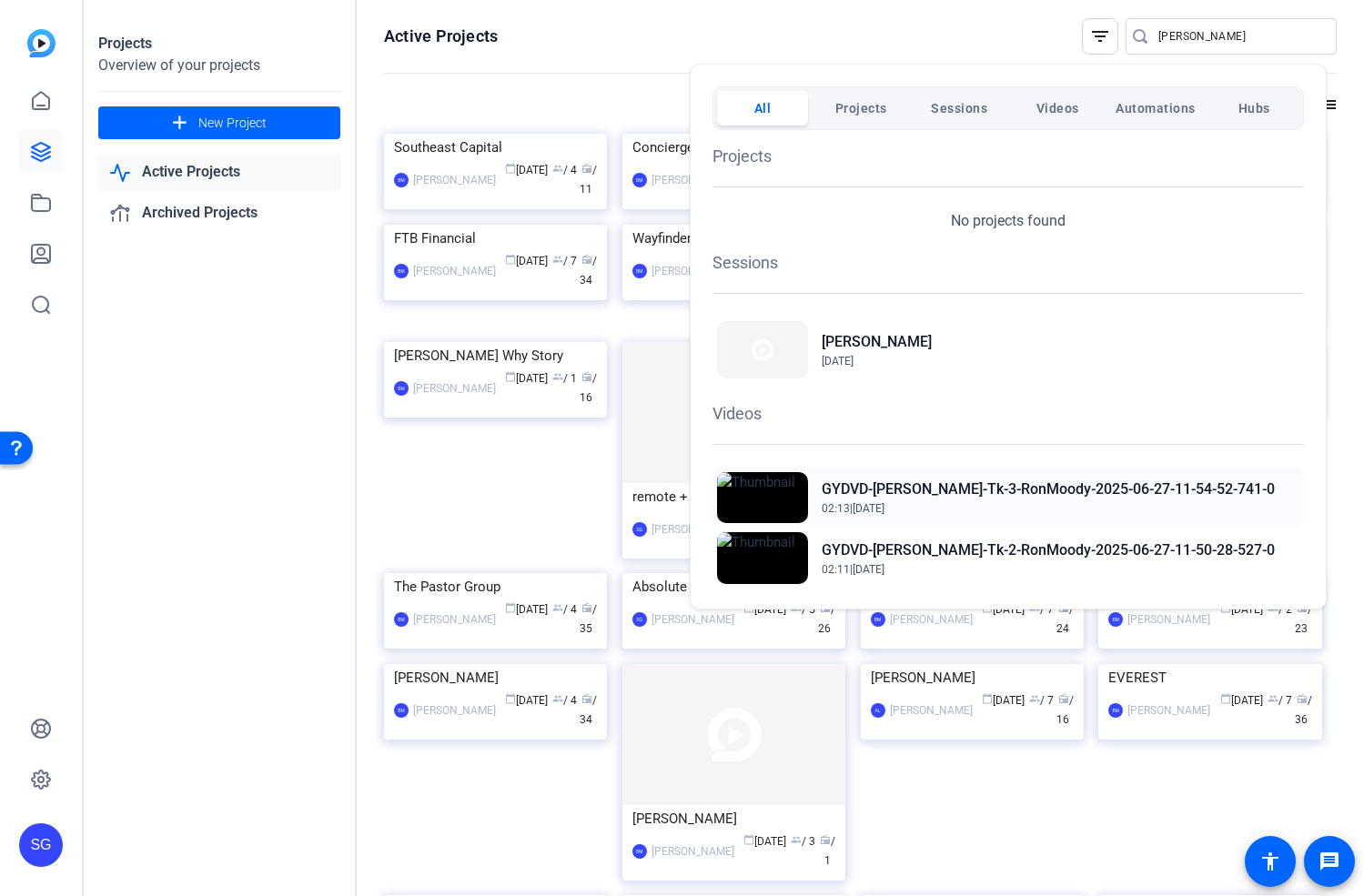 click on "GYDVD-Ron Moody-Tk-3-RonMoody-2025-06-27-11-54-52-741-0" 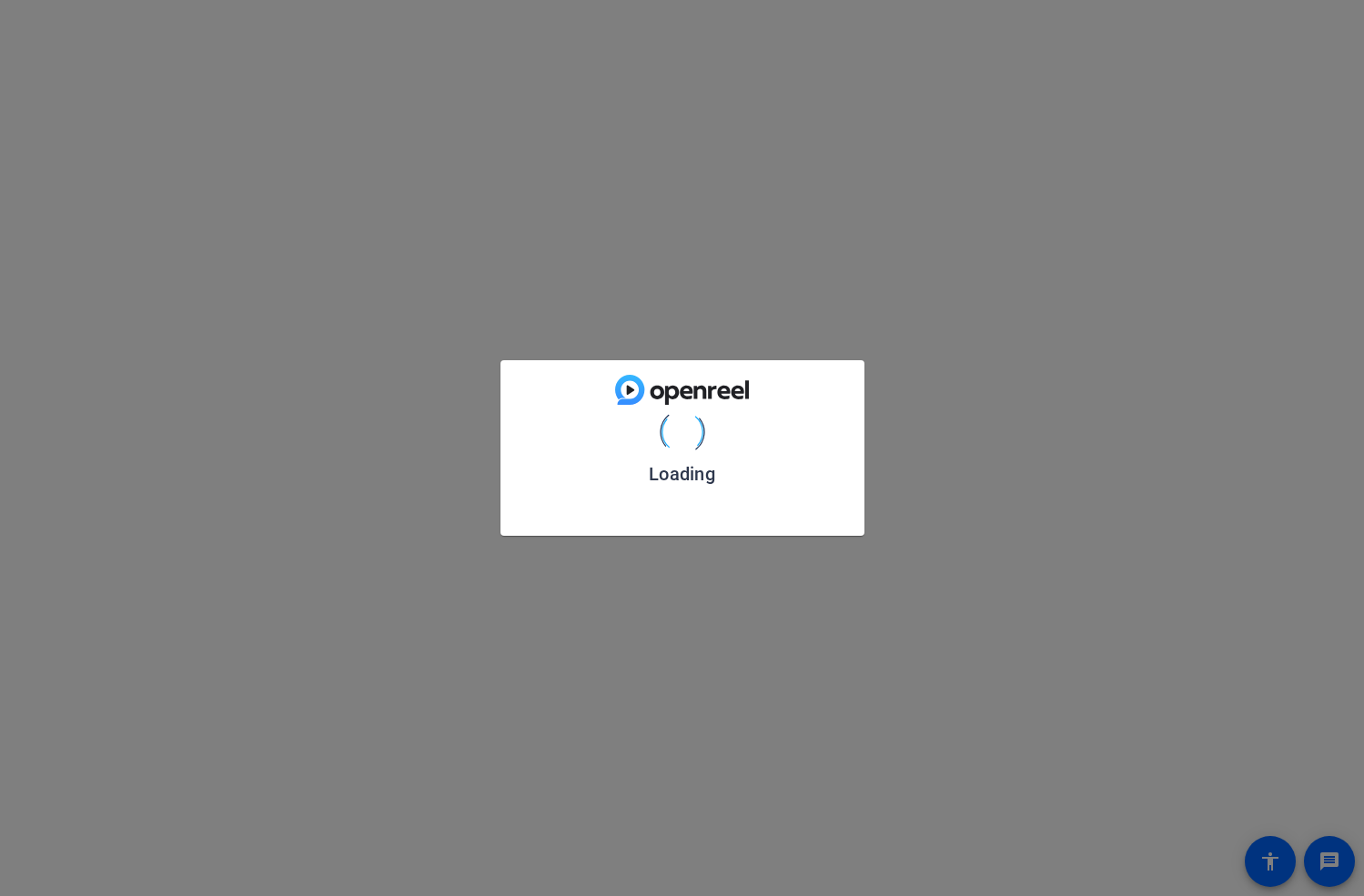 scroll, scrollTop: 0, scrollLeft: 0, axis: both 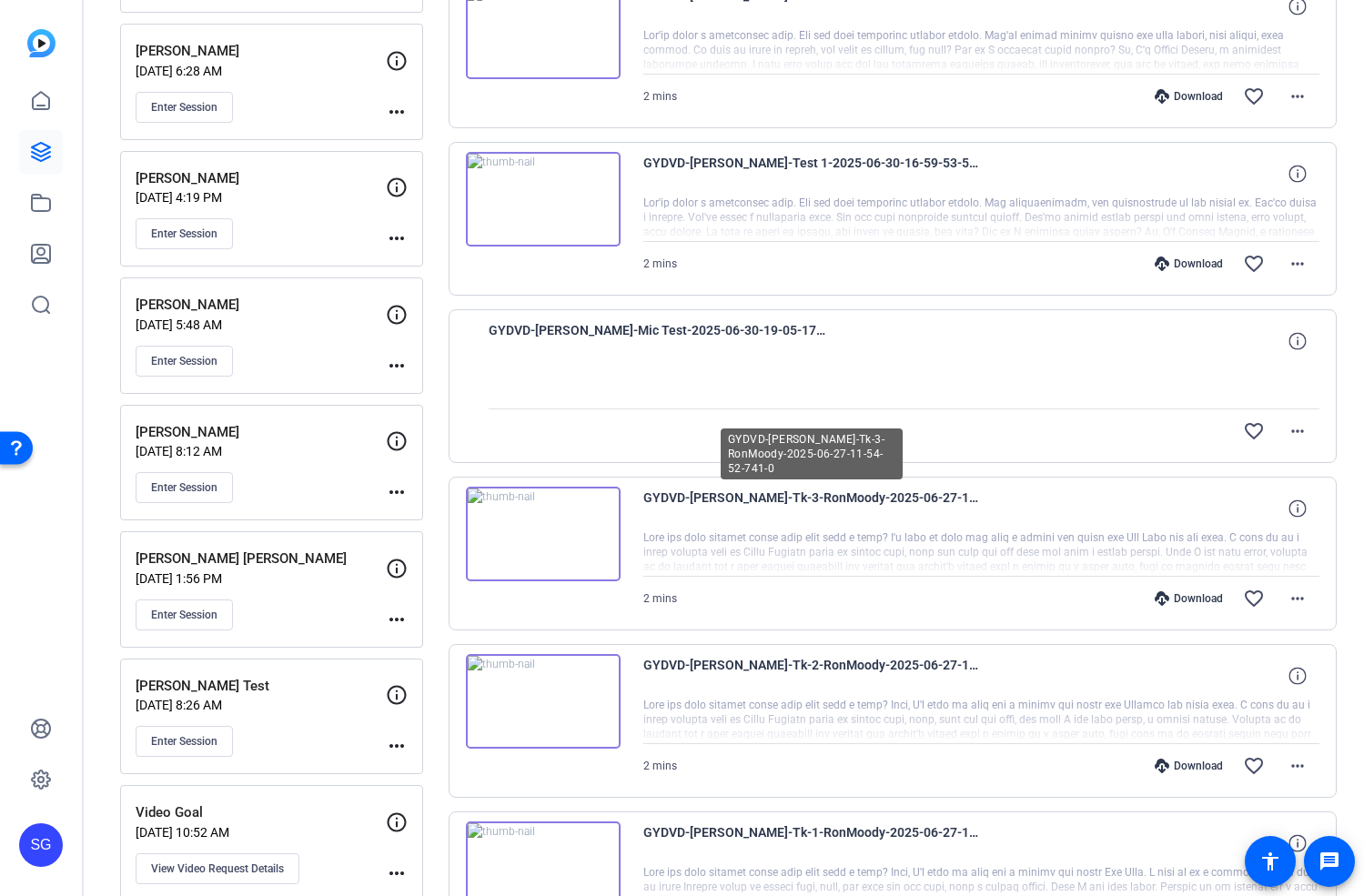 click on "GYDVD-Ron Moody-Tk-3-RonMoody-2025-06-27-11-54-52-741-0" at bounding box center [812, 508] 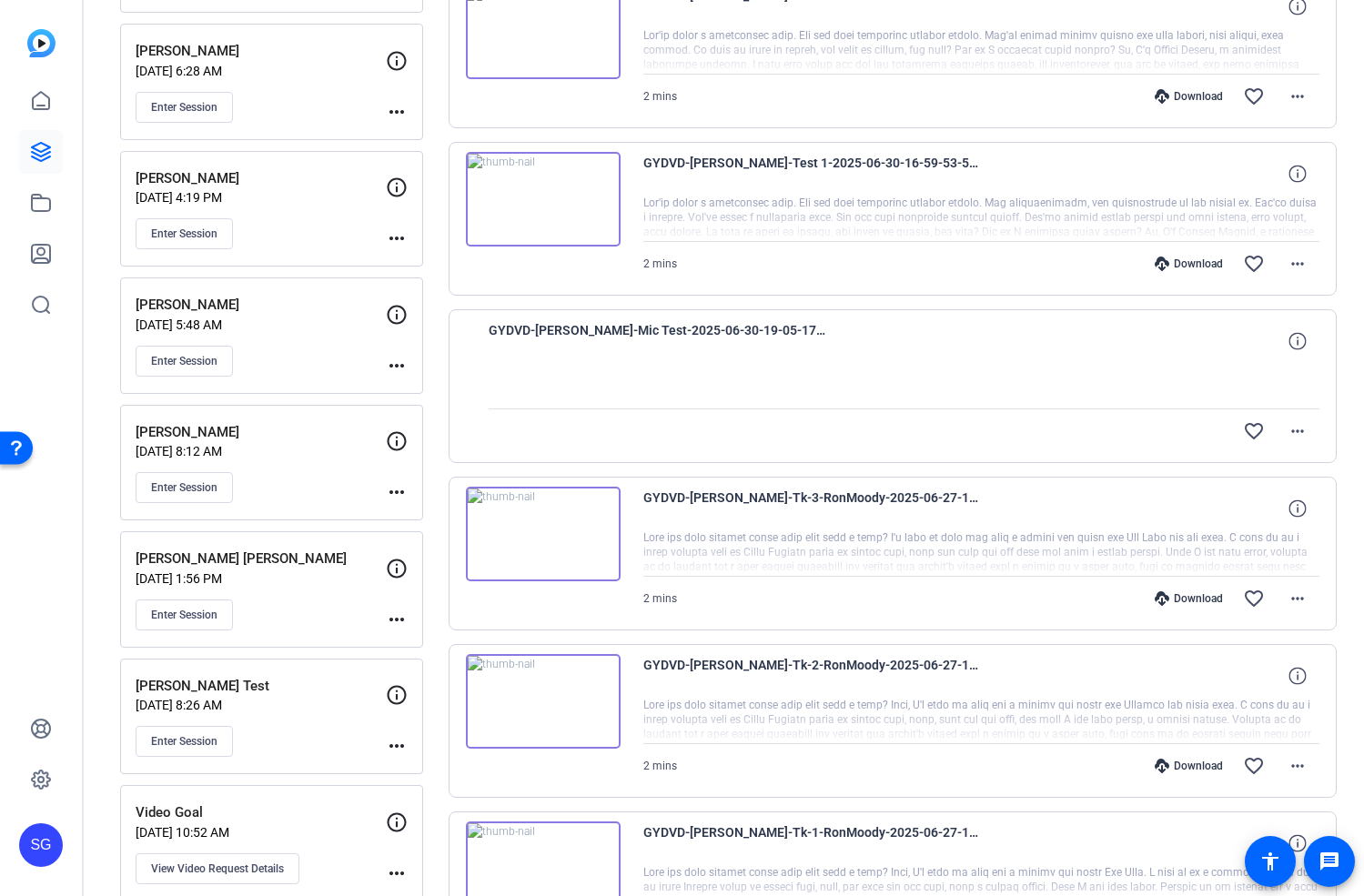click at bounding box center [543, 534] 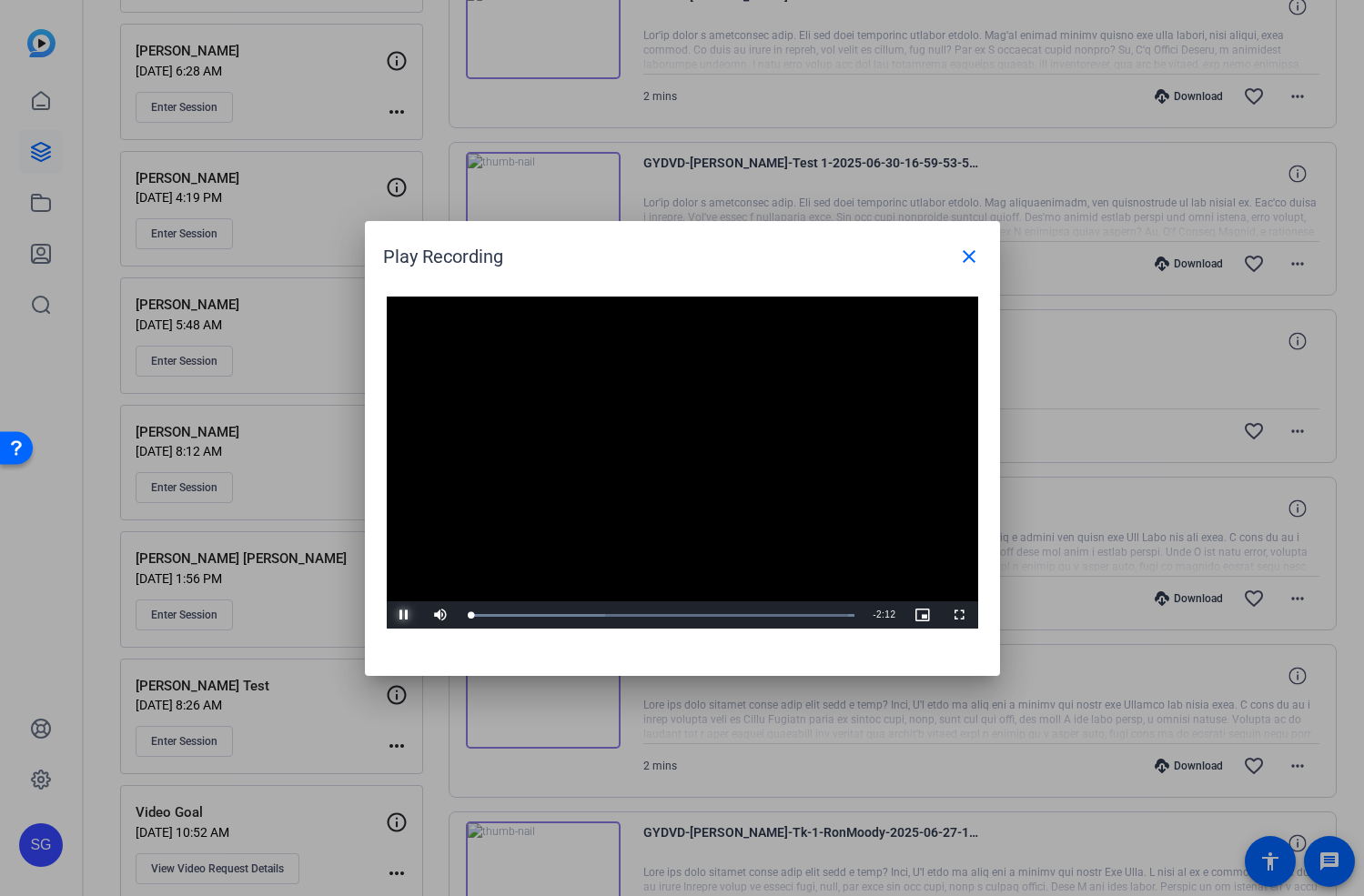 click at bounding box center (405, 615) 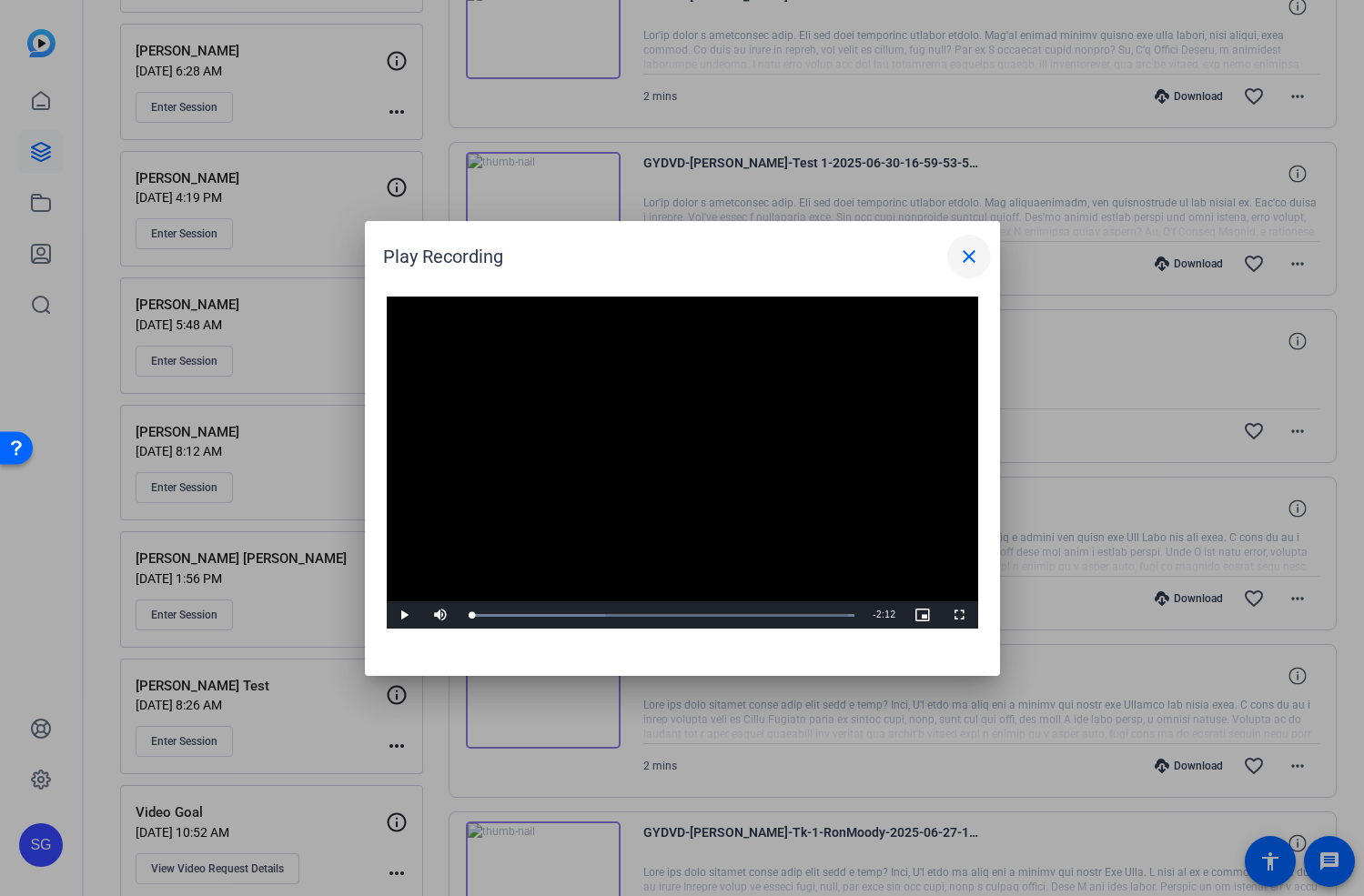 click on "close" at bounding box center [969, 257] 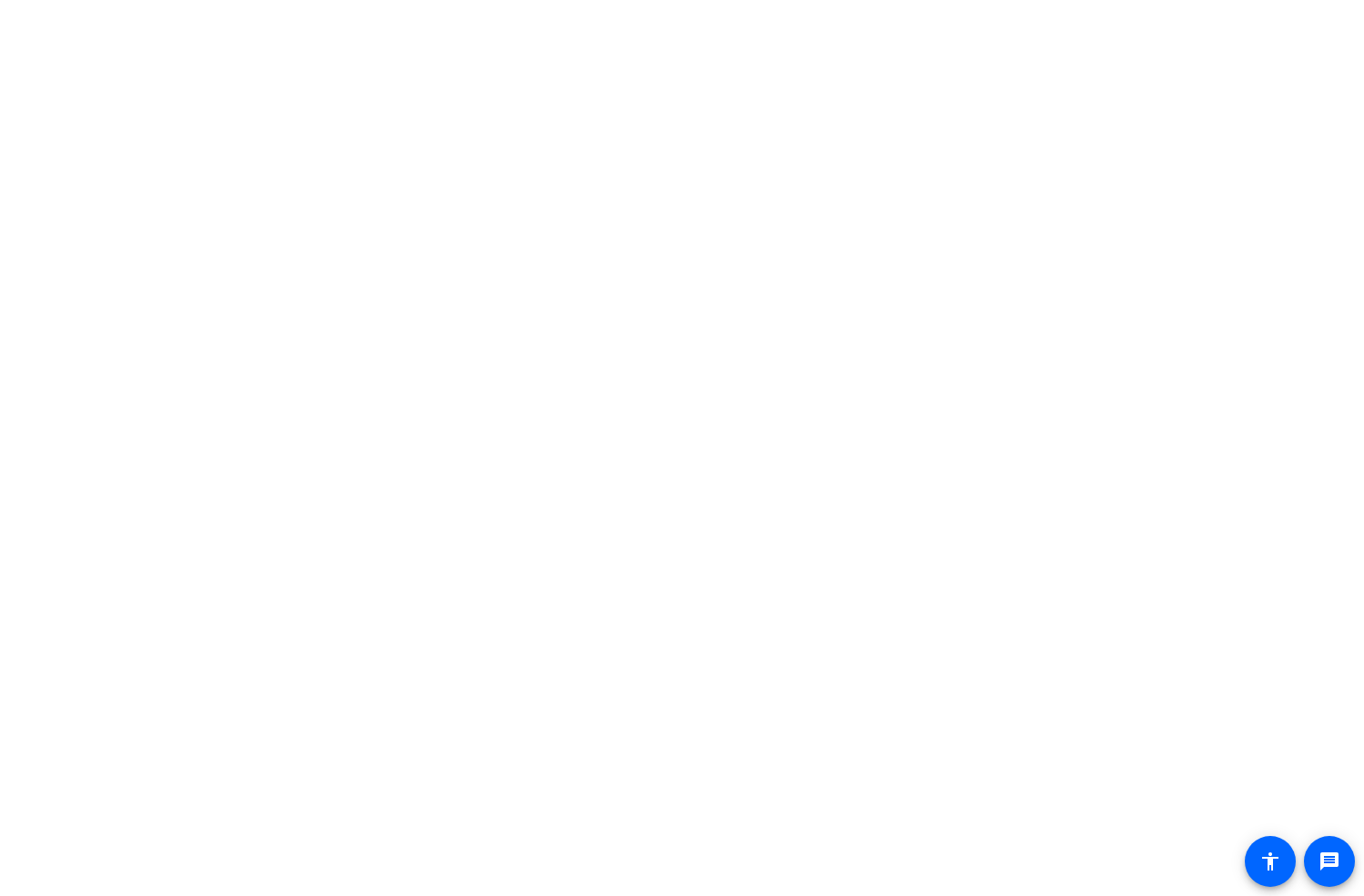 scroll, scrollTop: 0, scrollLeft: 0, axis: both 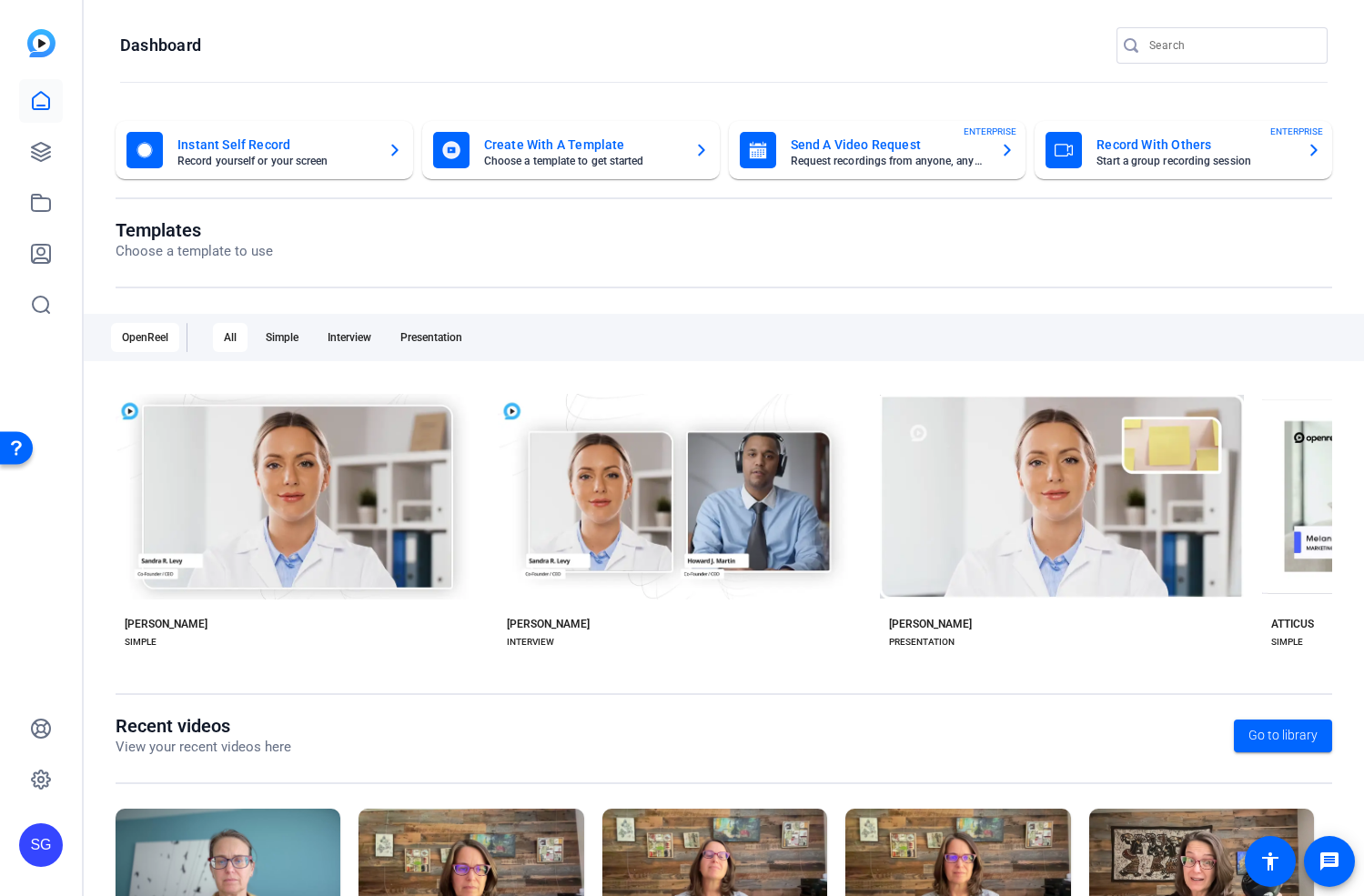 click at bounding box center [1231, 45] 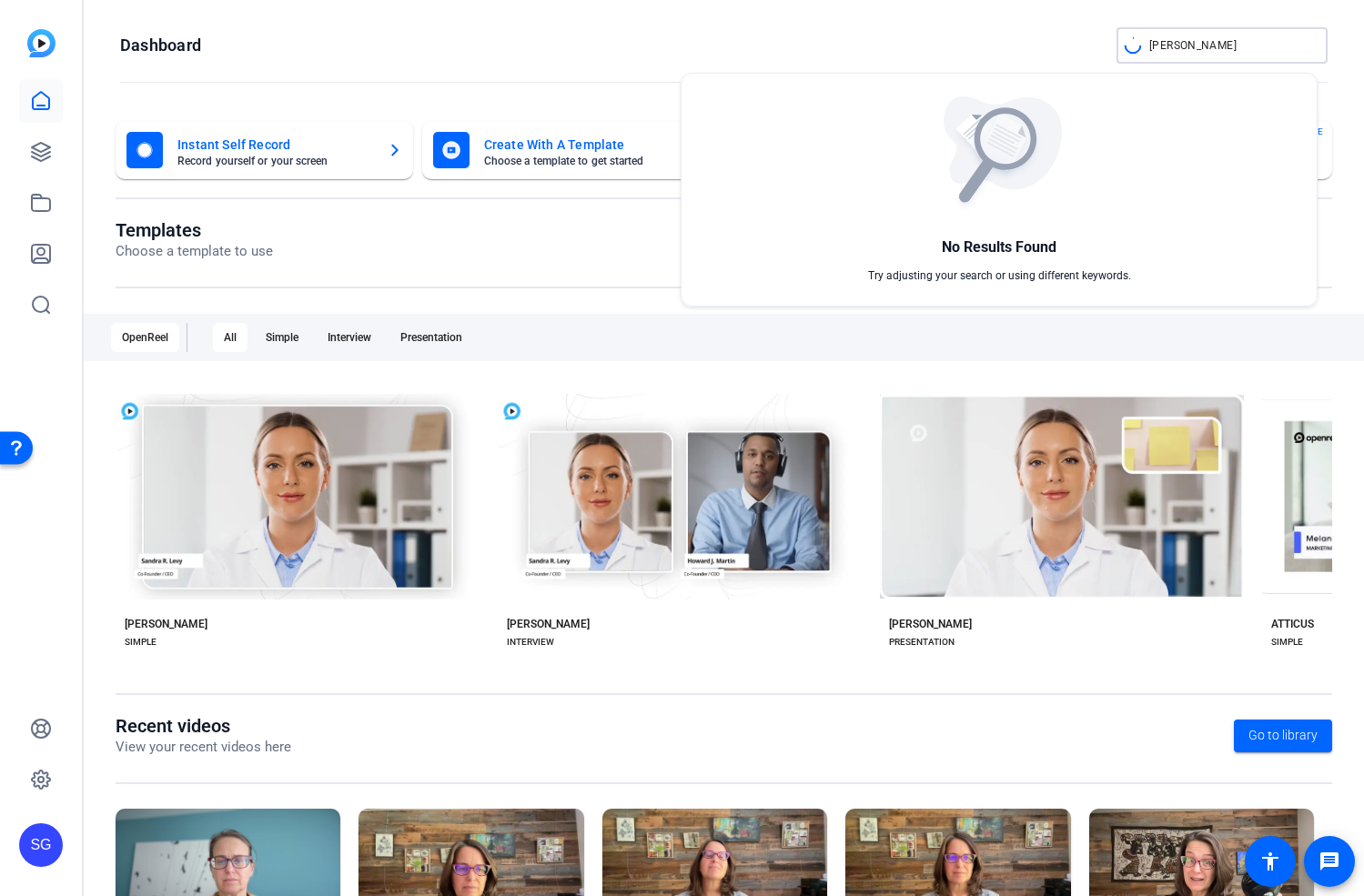 type on "mahler" 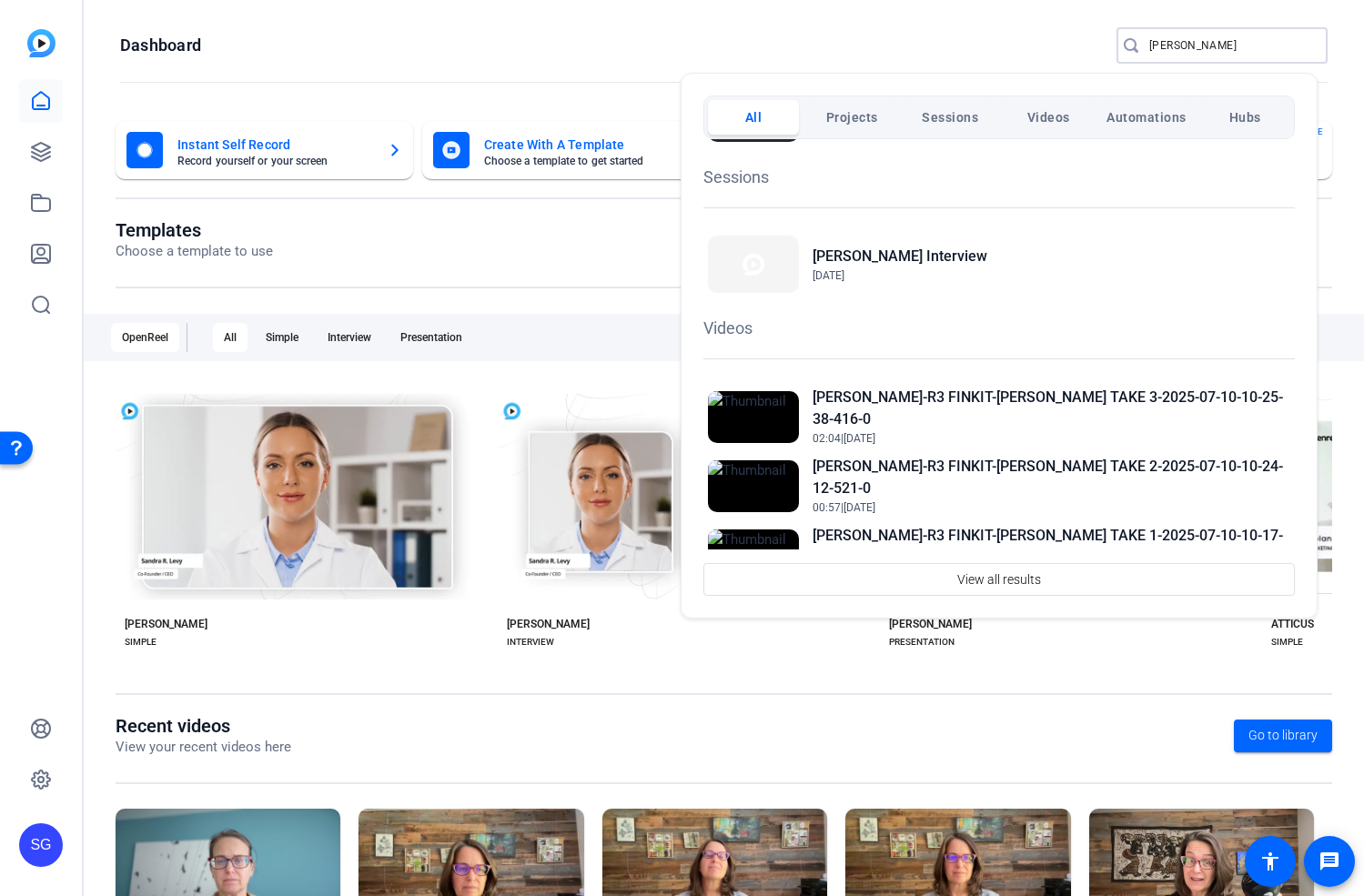 scroll, scrollTop: 206, scrollLeft: 0, axis: vertical 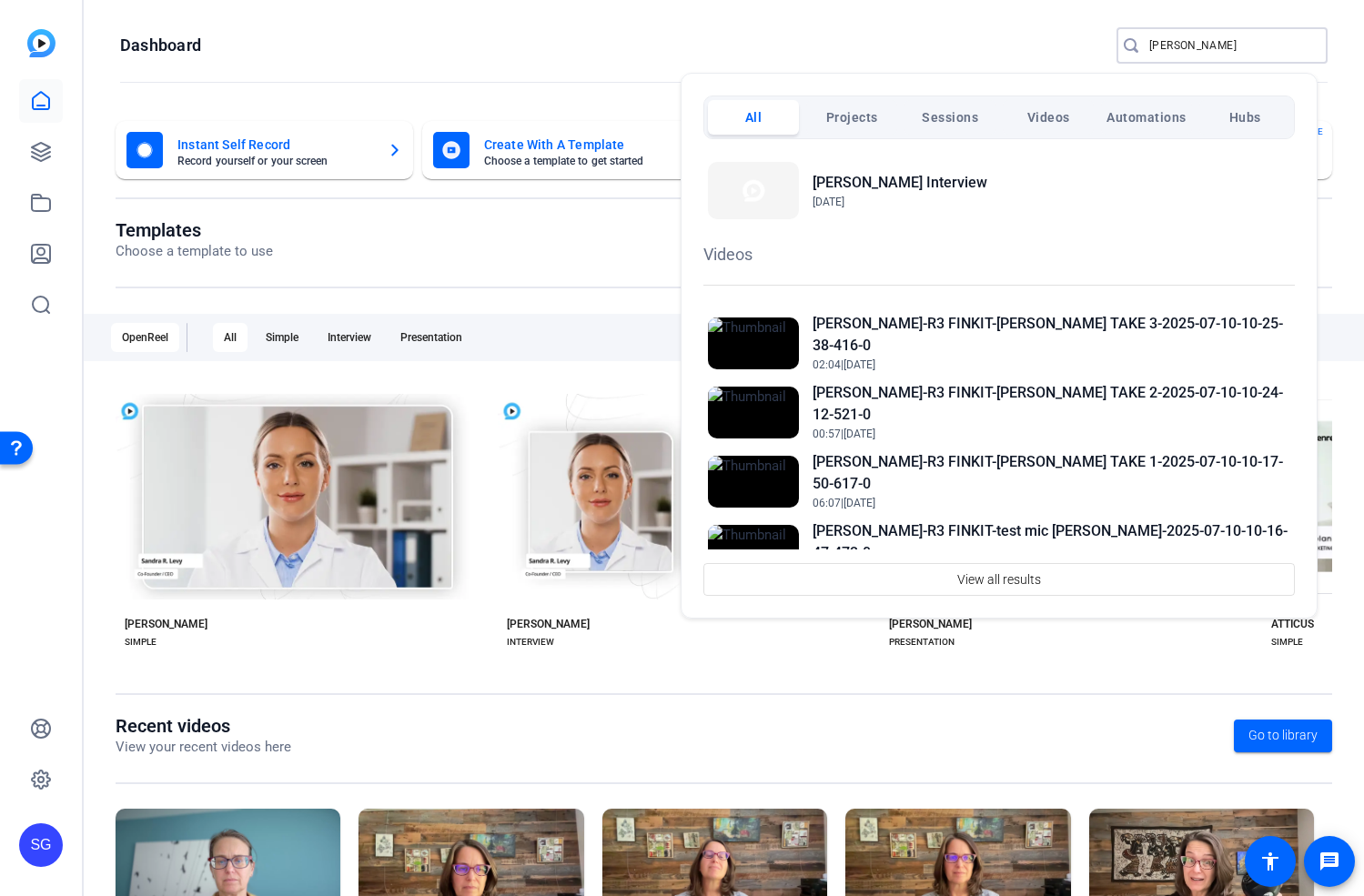 click on "Projects" at bounding box center (852, 117) 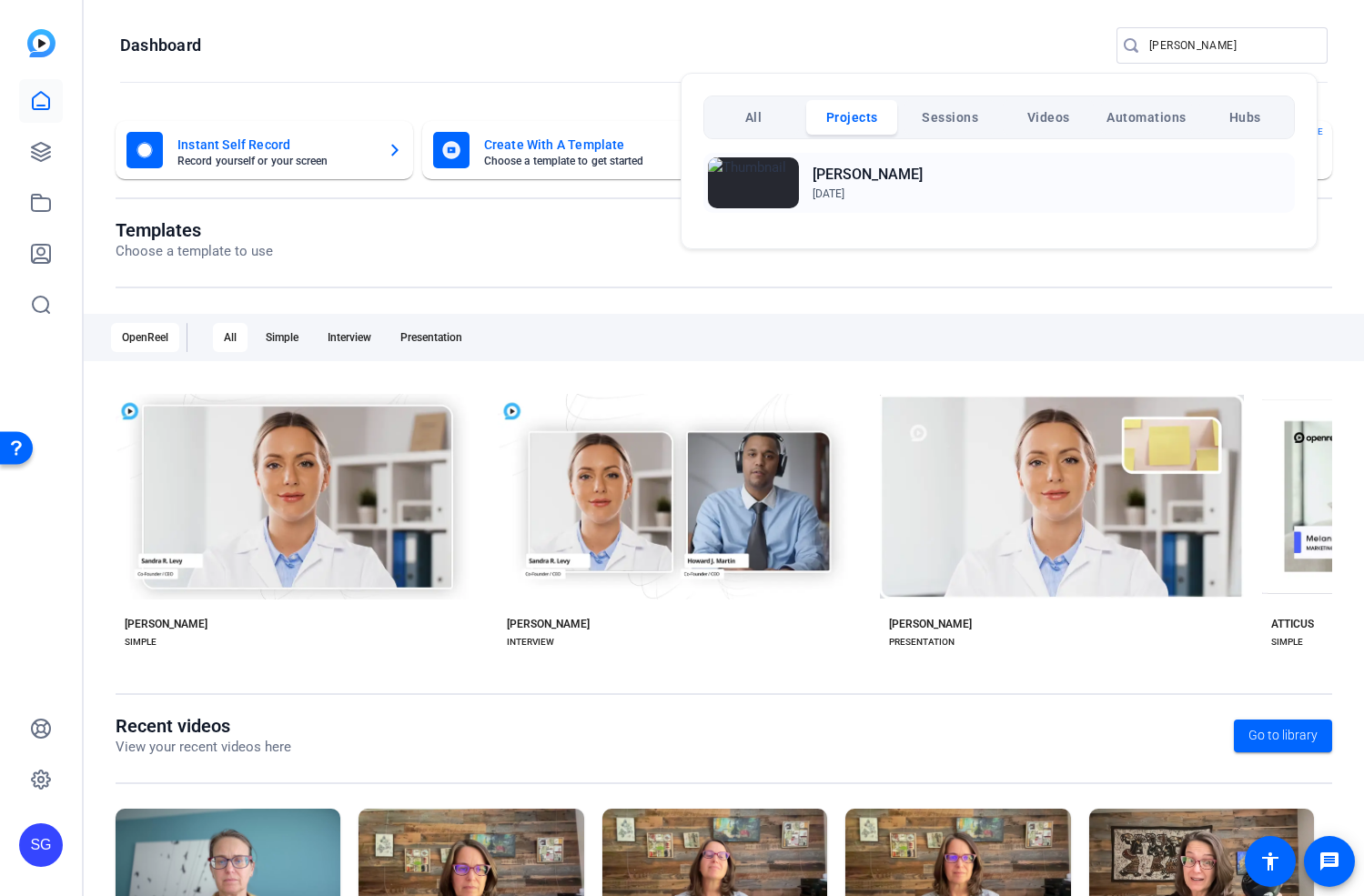 click on "[PERSON_NAME]" at bounding box center [867, 175] 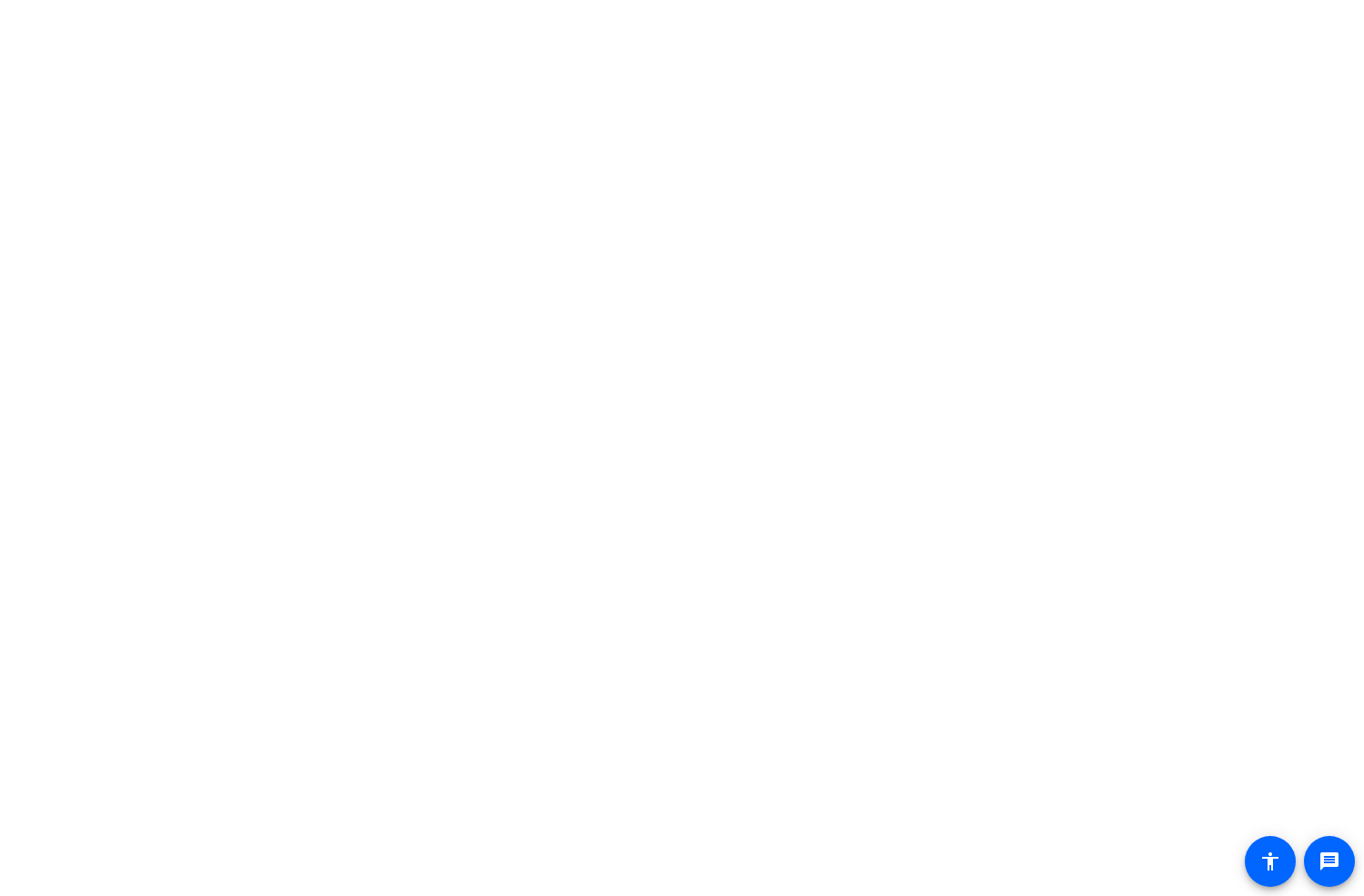 scroll, scrollTop: 0, scrollLeft: 0, axis: both 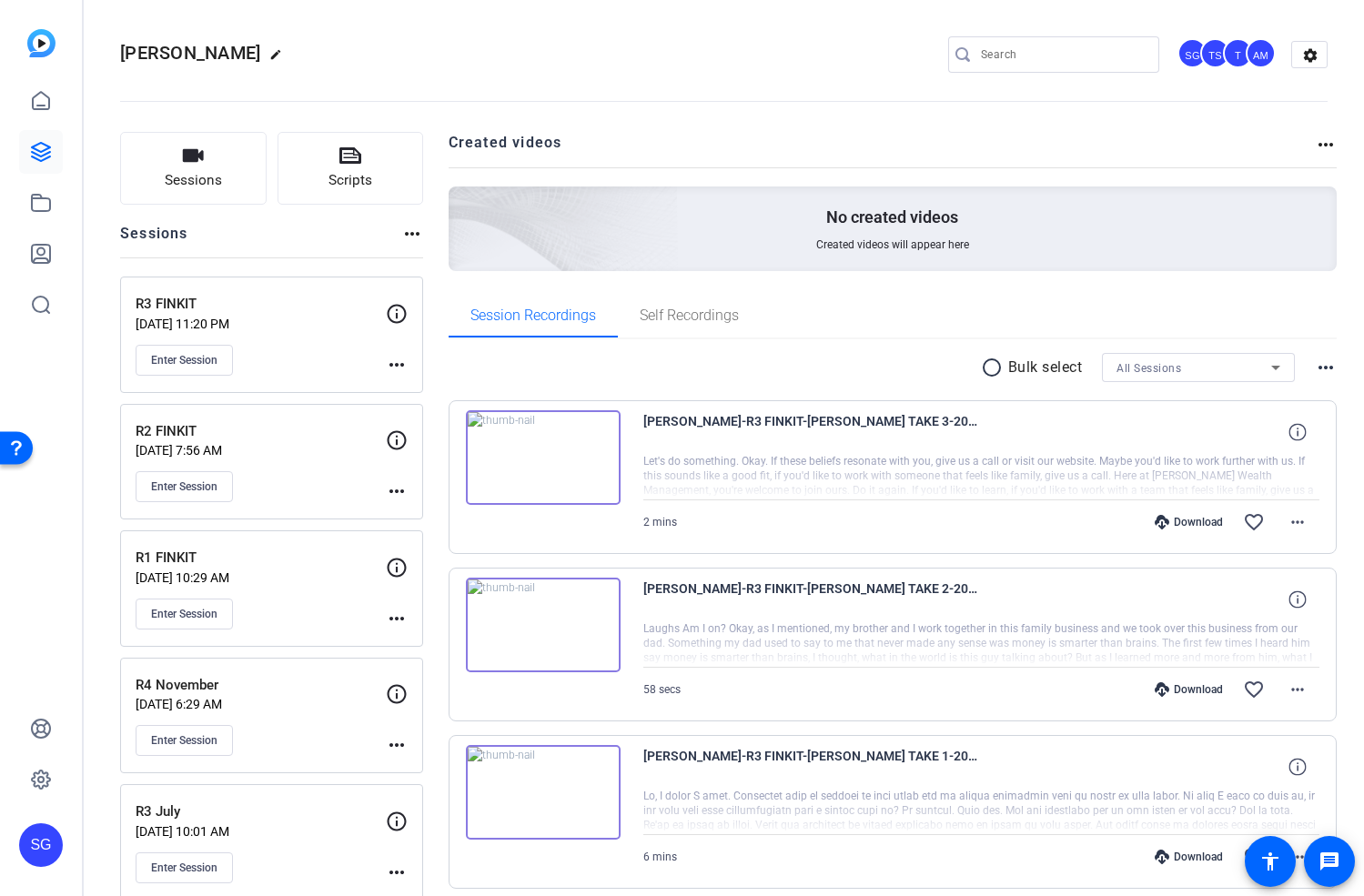 click at bounding box center [543, 458] 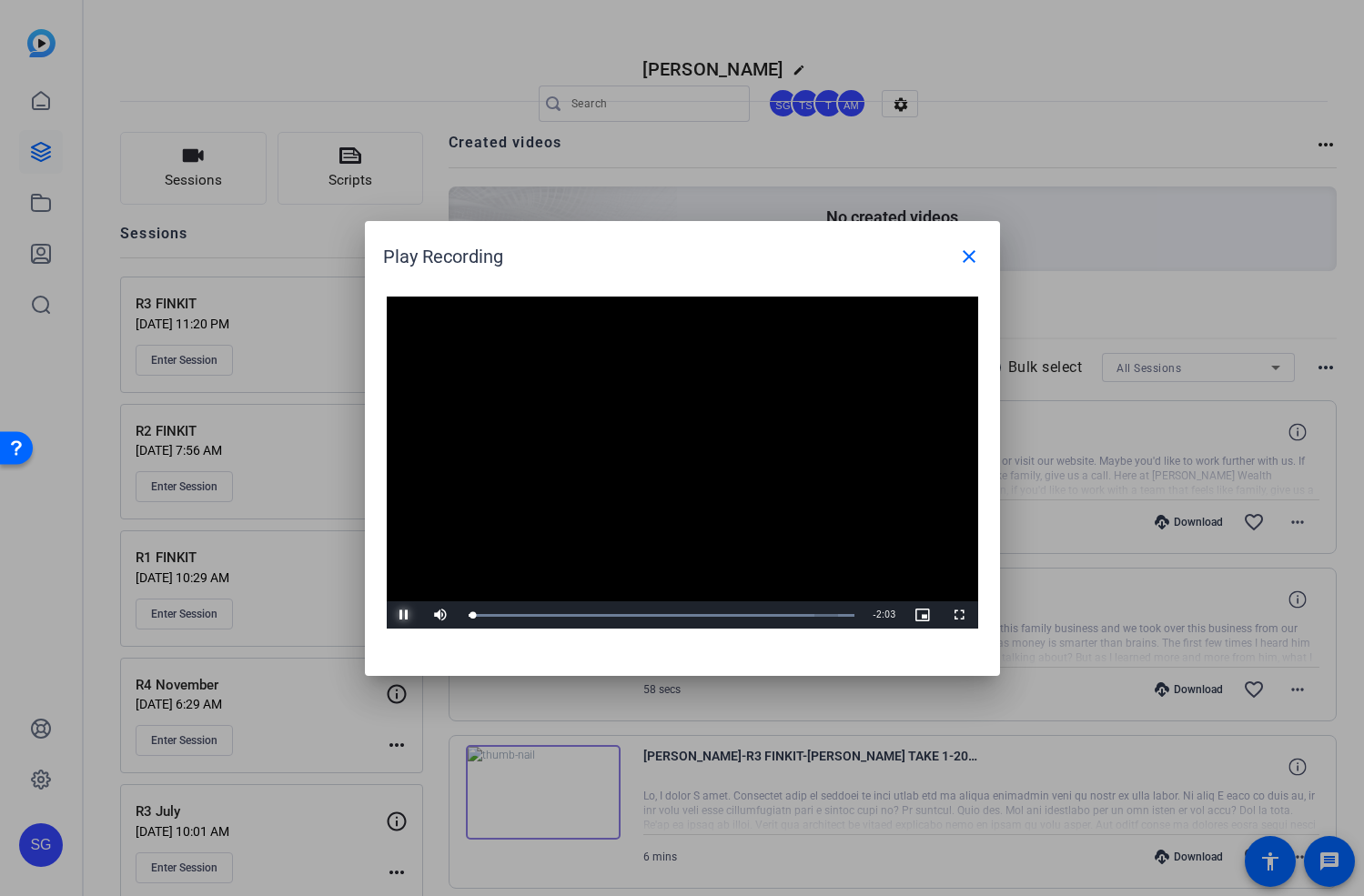 click at bounding box center [405, 615] 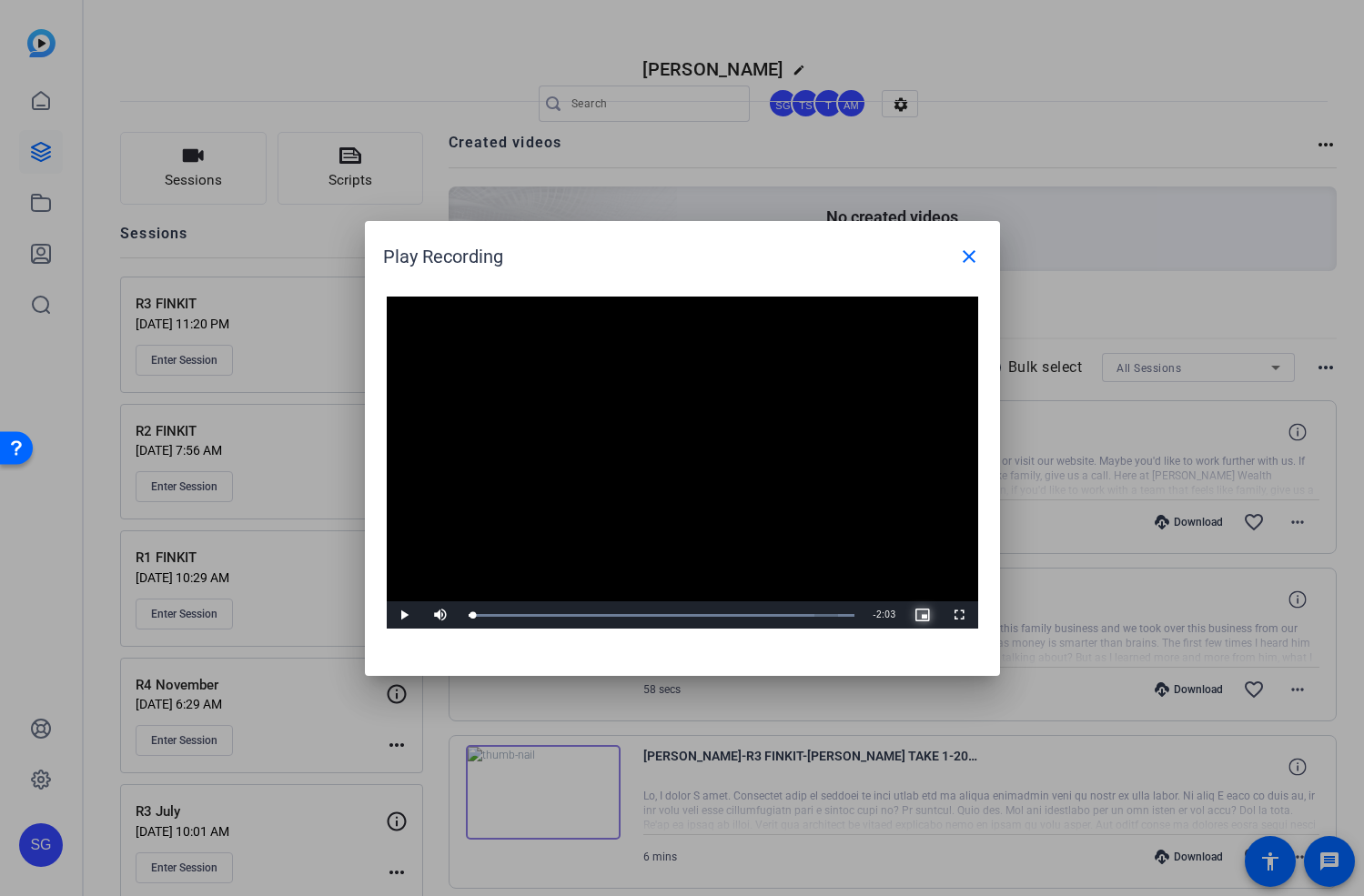 click at bounding box center (924, 615) 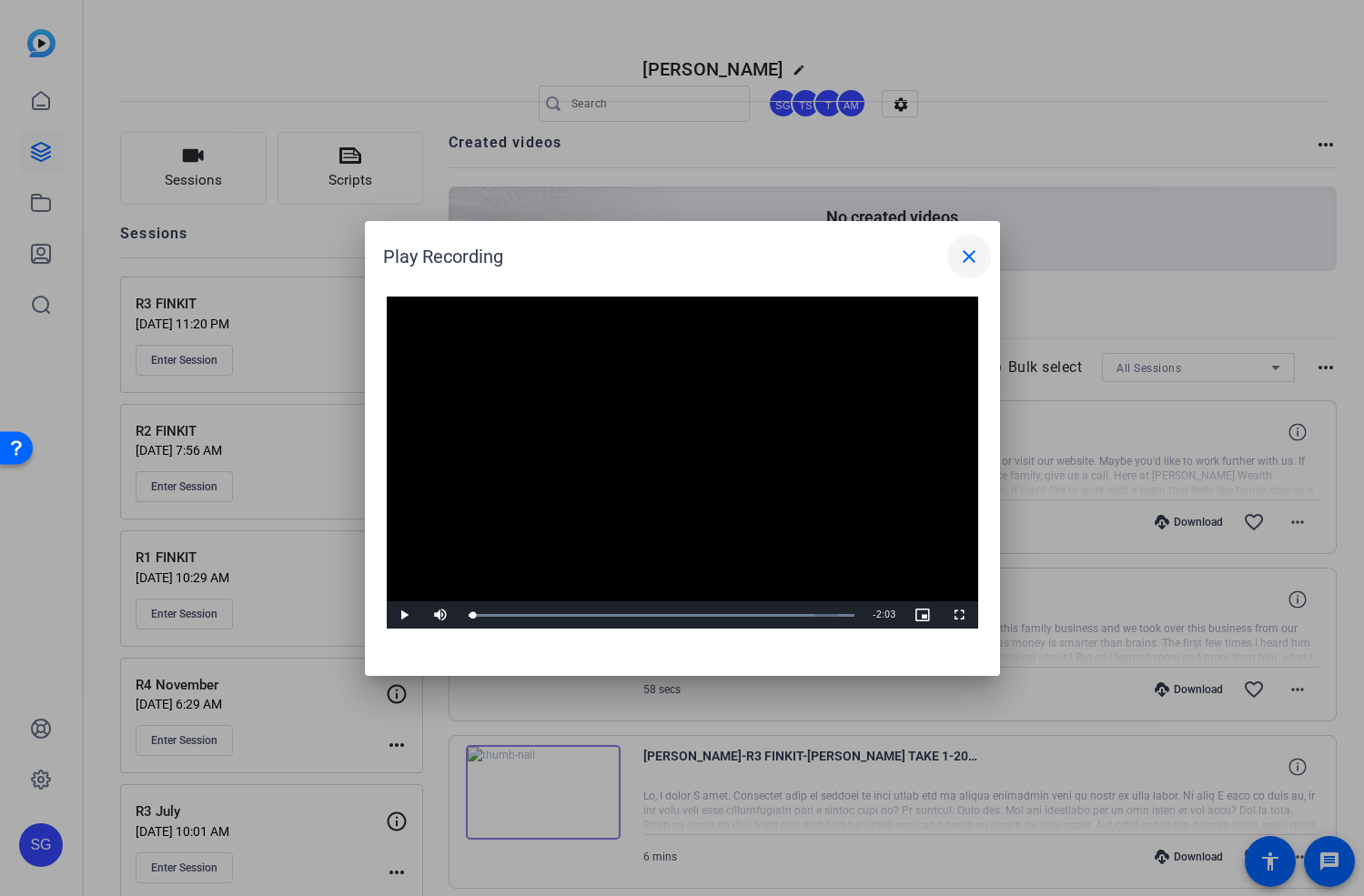click on "close" at bounding box center [969, 257] 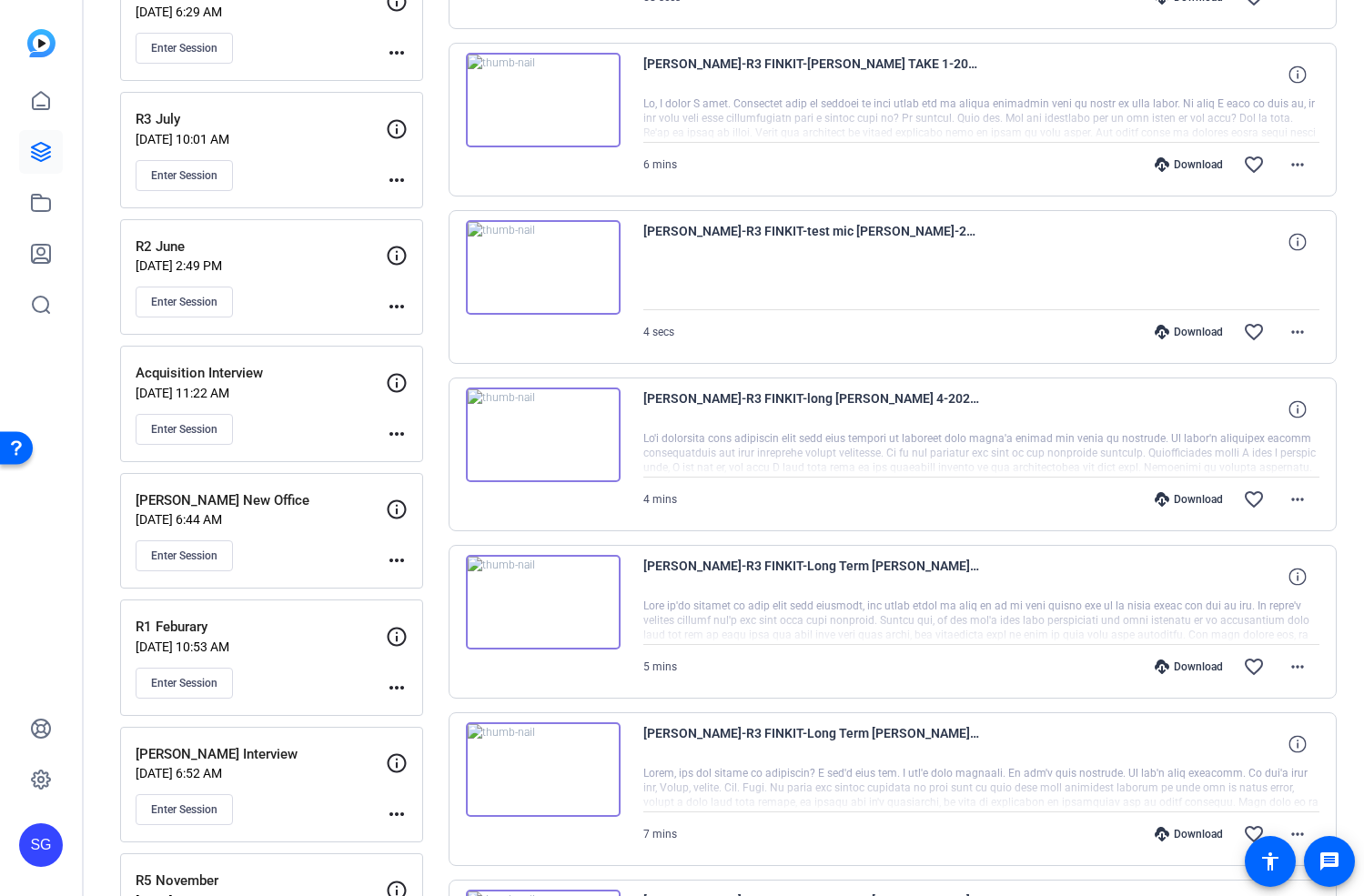 scroll, scrollTop: 696, scrollLeft: 0, axis: vertical 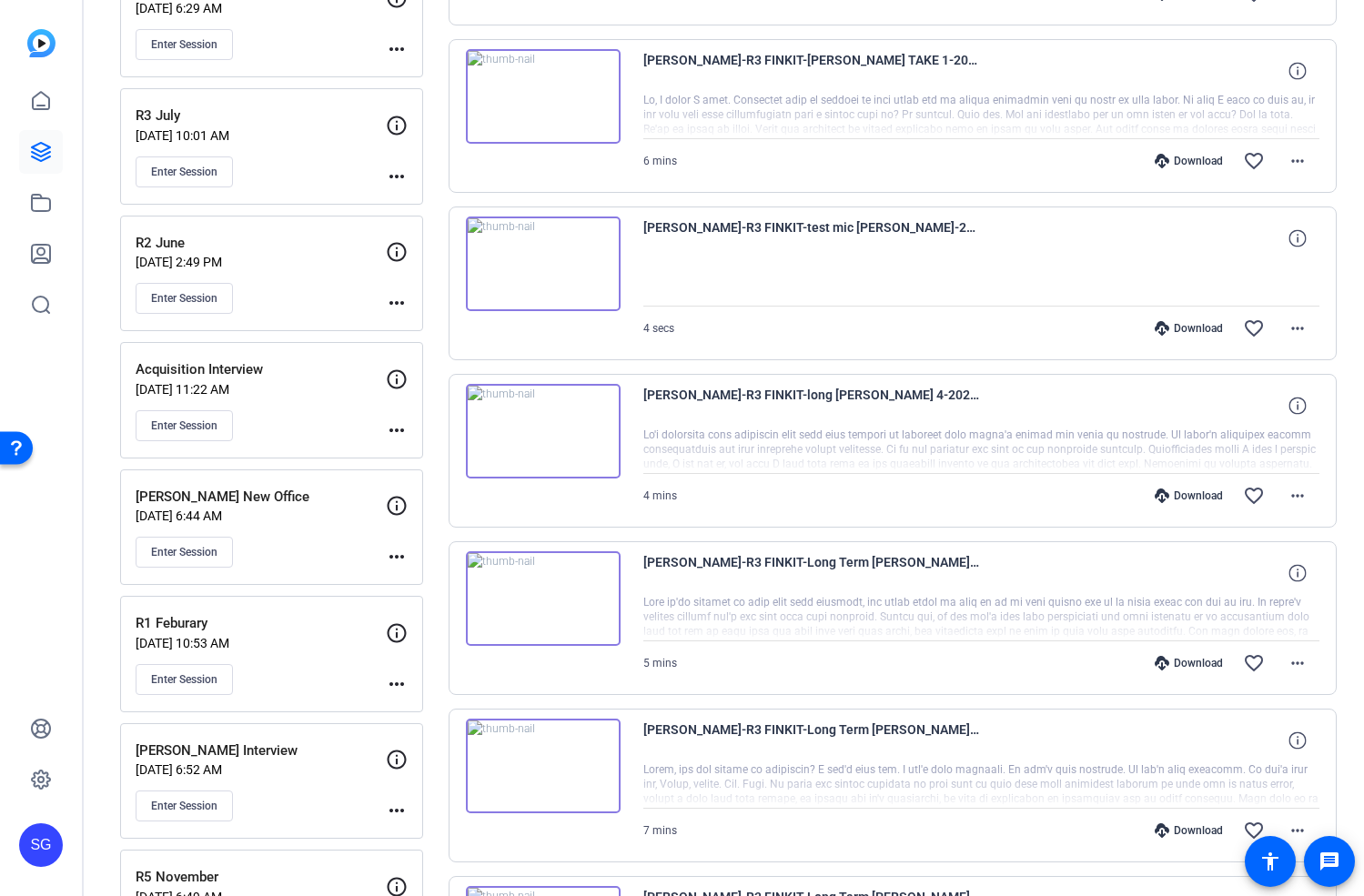click at bounding box center [543, 599] 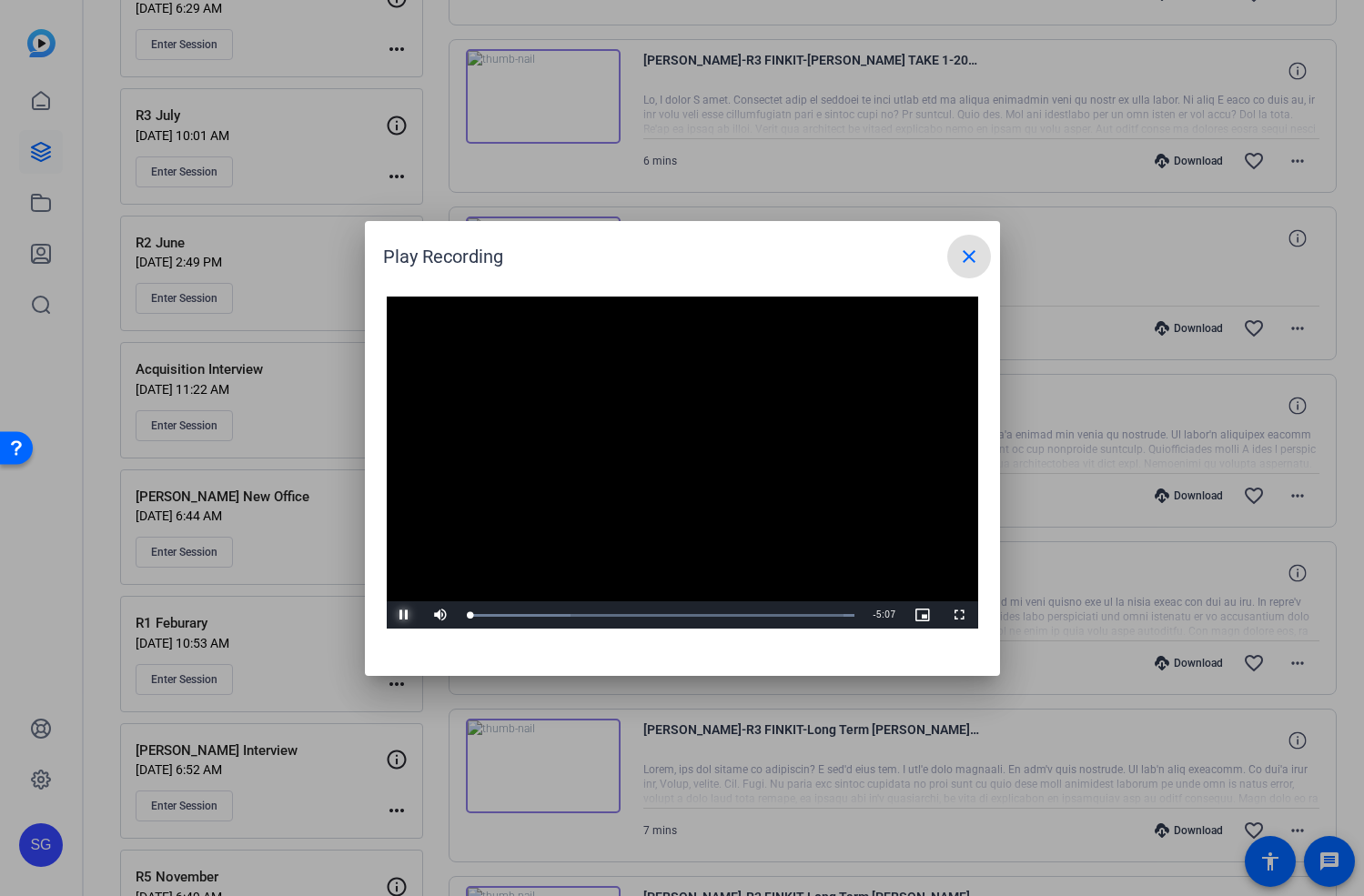 click at bounding box center [405, 615] 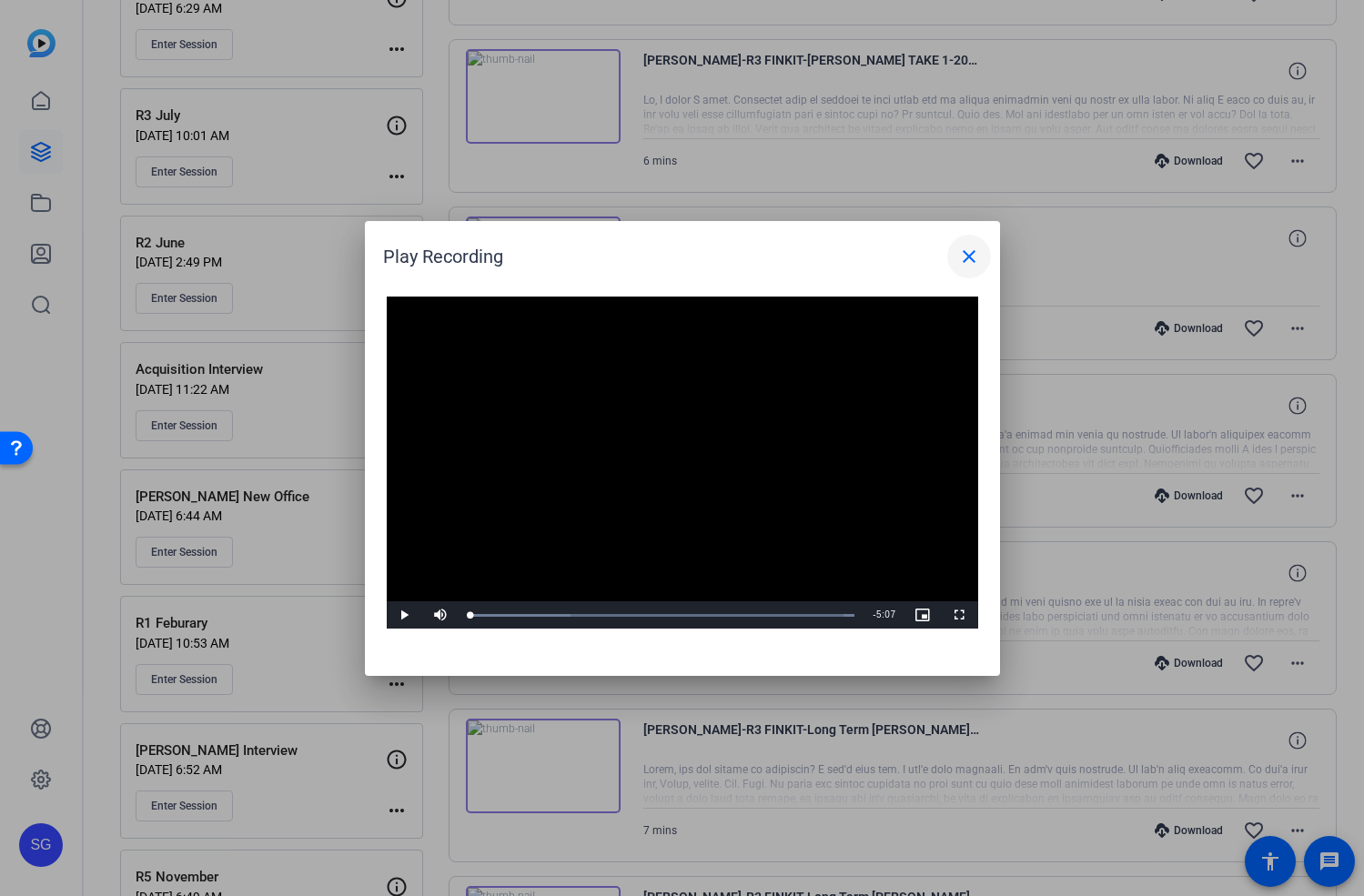 click on "close" at bounding box center [969, 257] 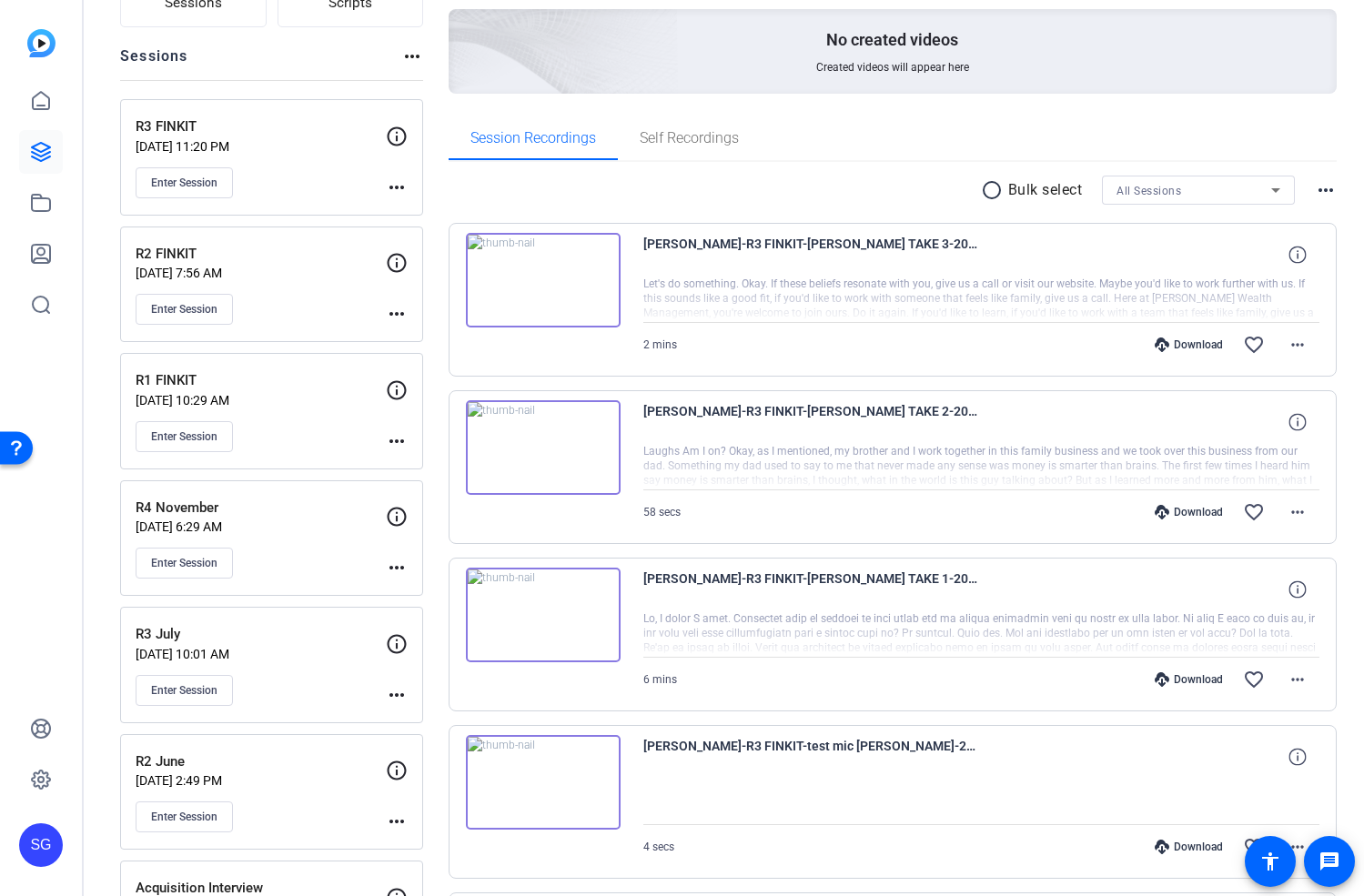 scroll, scrollTop: 298, scrollLeft: 0, axis: vertical 